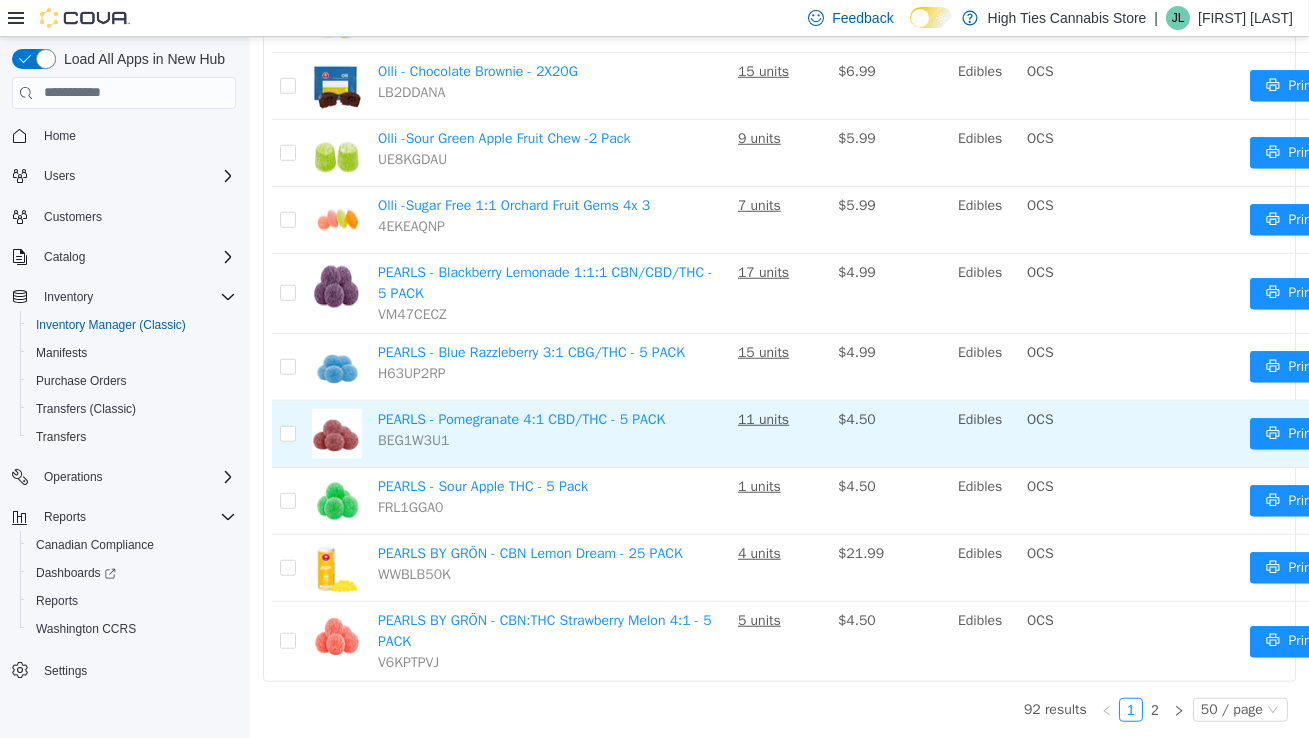 scroll, scrollTop: 3362, scrollLeft: 0, axis: vertical 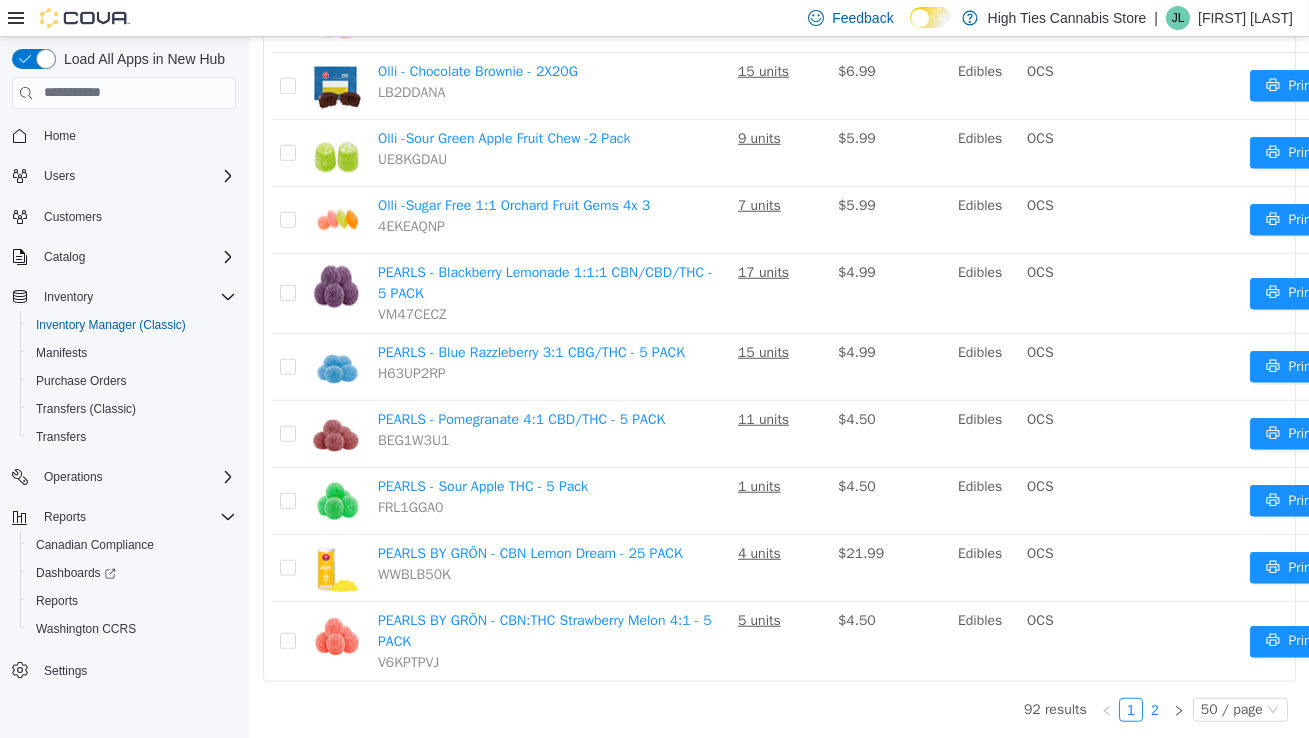 click on "2" at bounding box center [1154, 709] 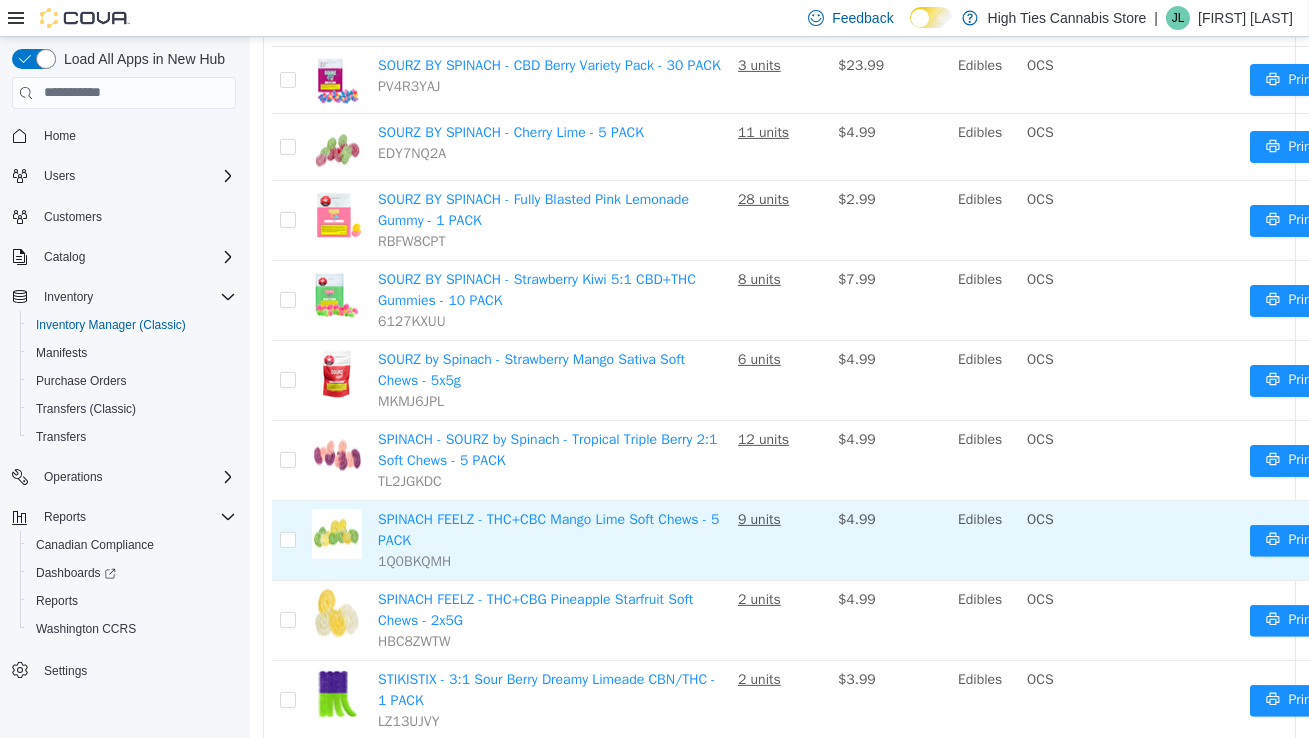scroll, scrollTop: 1333, scrollLeft: 0, axis: vertical 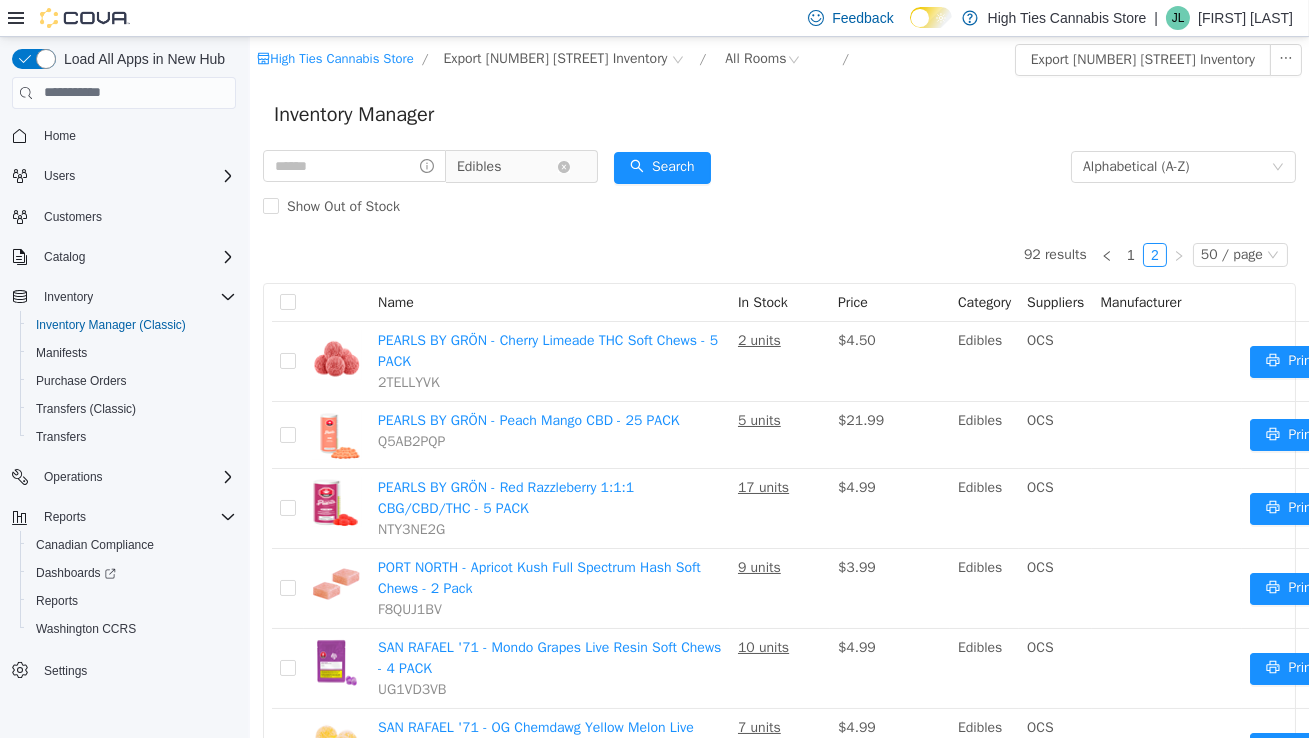 click on "Edibles" at bounding box center [478, 166] 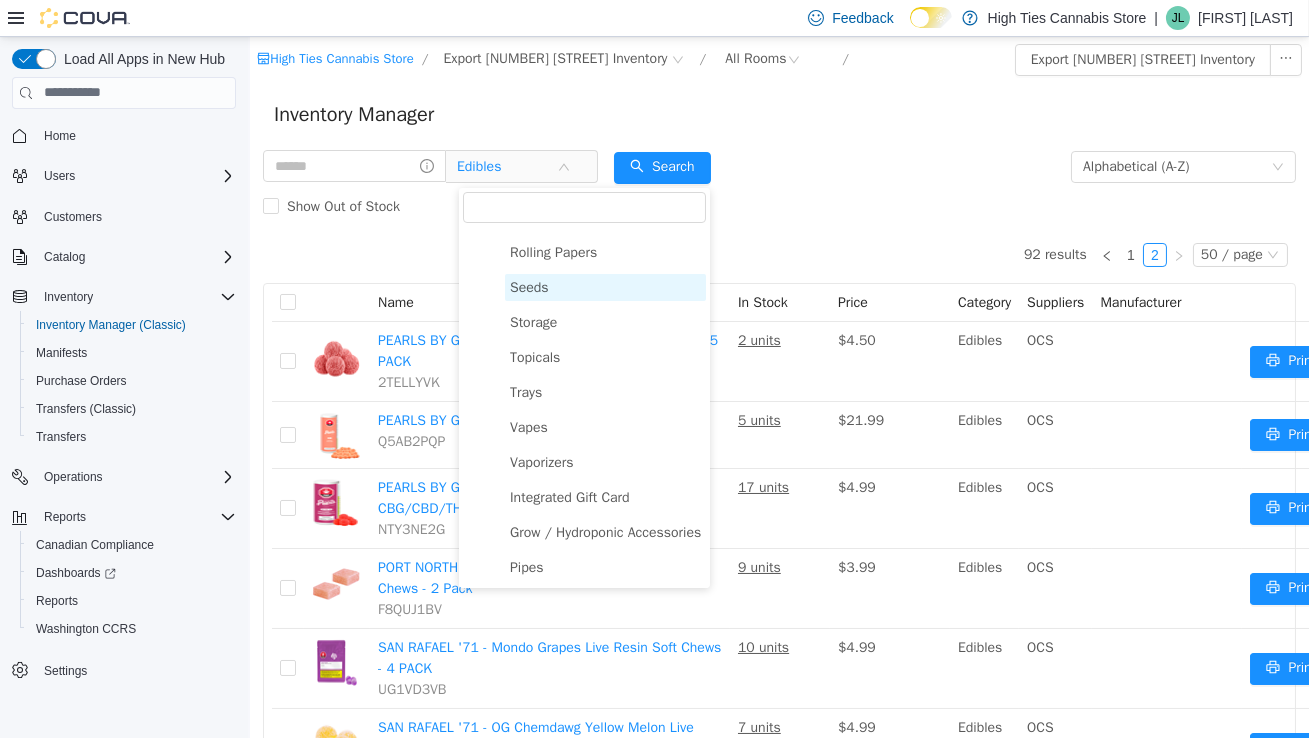 scroll, scrollTop: 621, scrollLeft: 0, axis: vertical 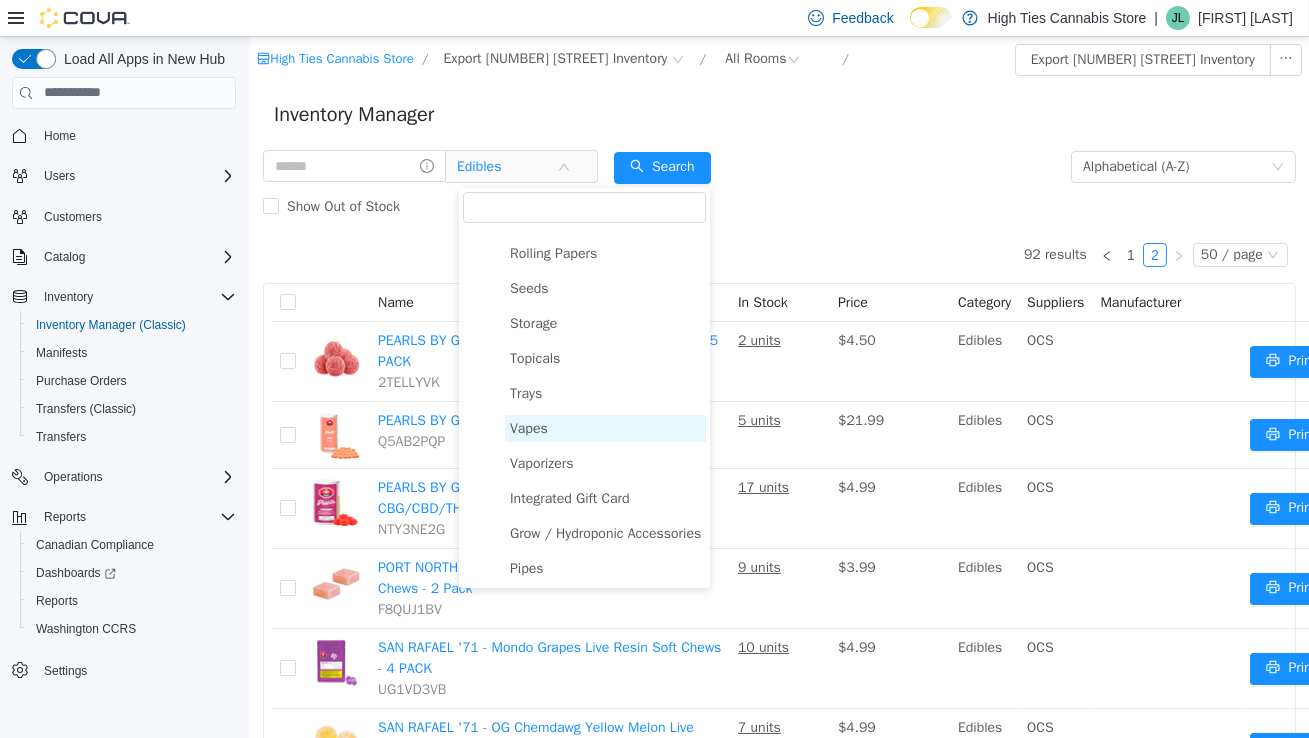 click on "Vapes" at bounding box center [528, 427] 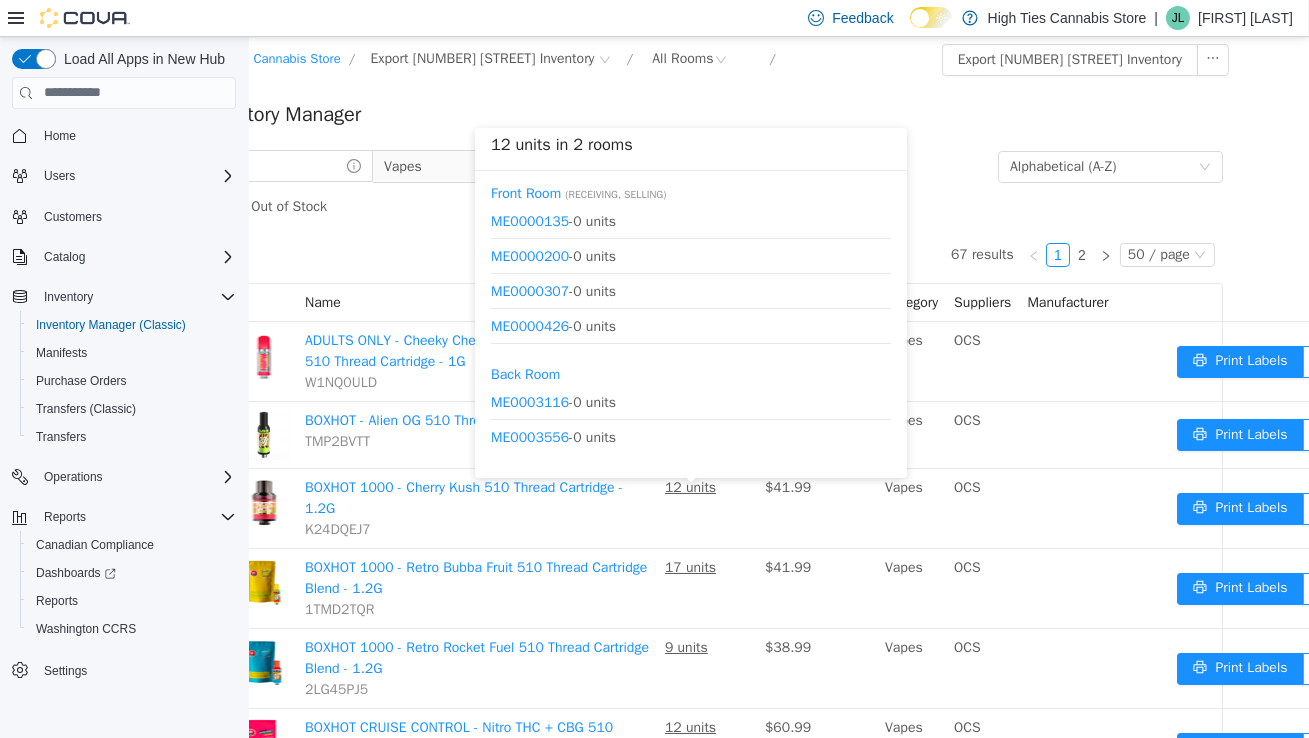 scroll, scrollTop: 0, scrollLeft: 109, axis: horizontal 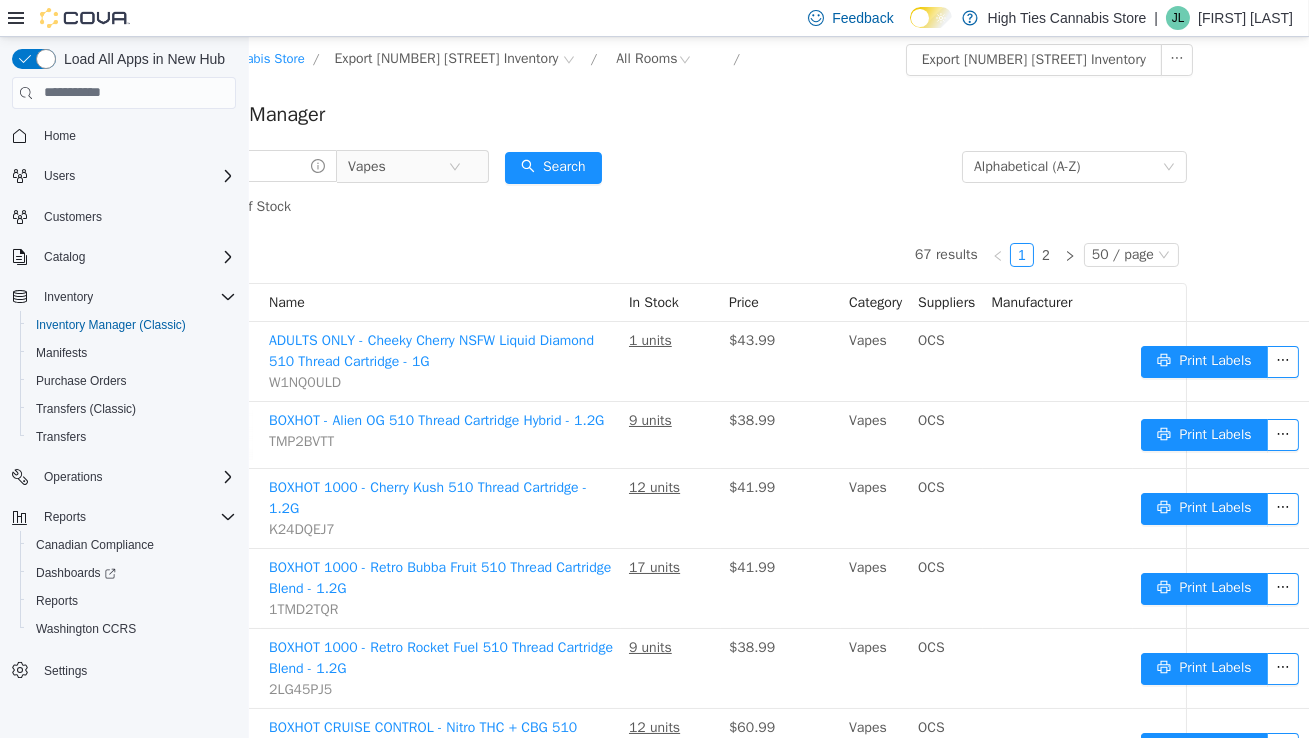 click on "Inventory Manager" at bounding box center (669, 114) 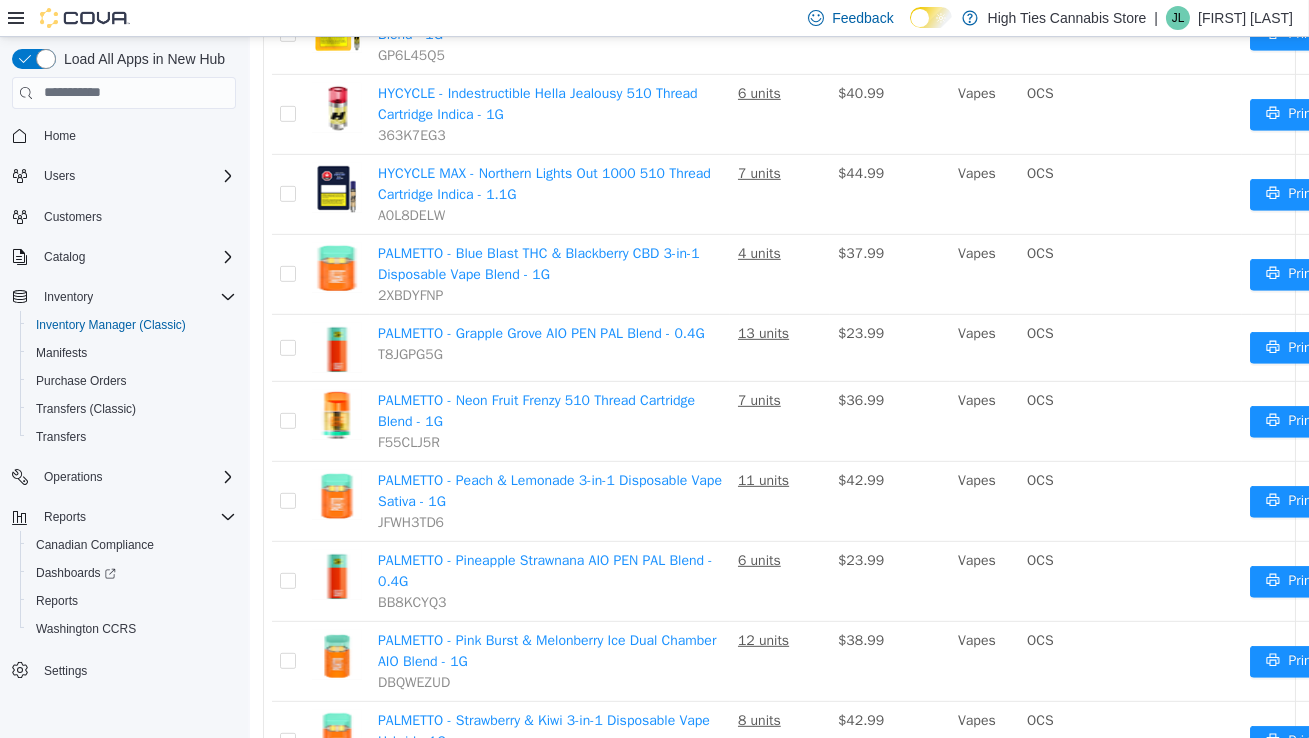 scroll, scrollTop: 2101, scrollLeft: 0, axis: vertical 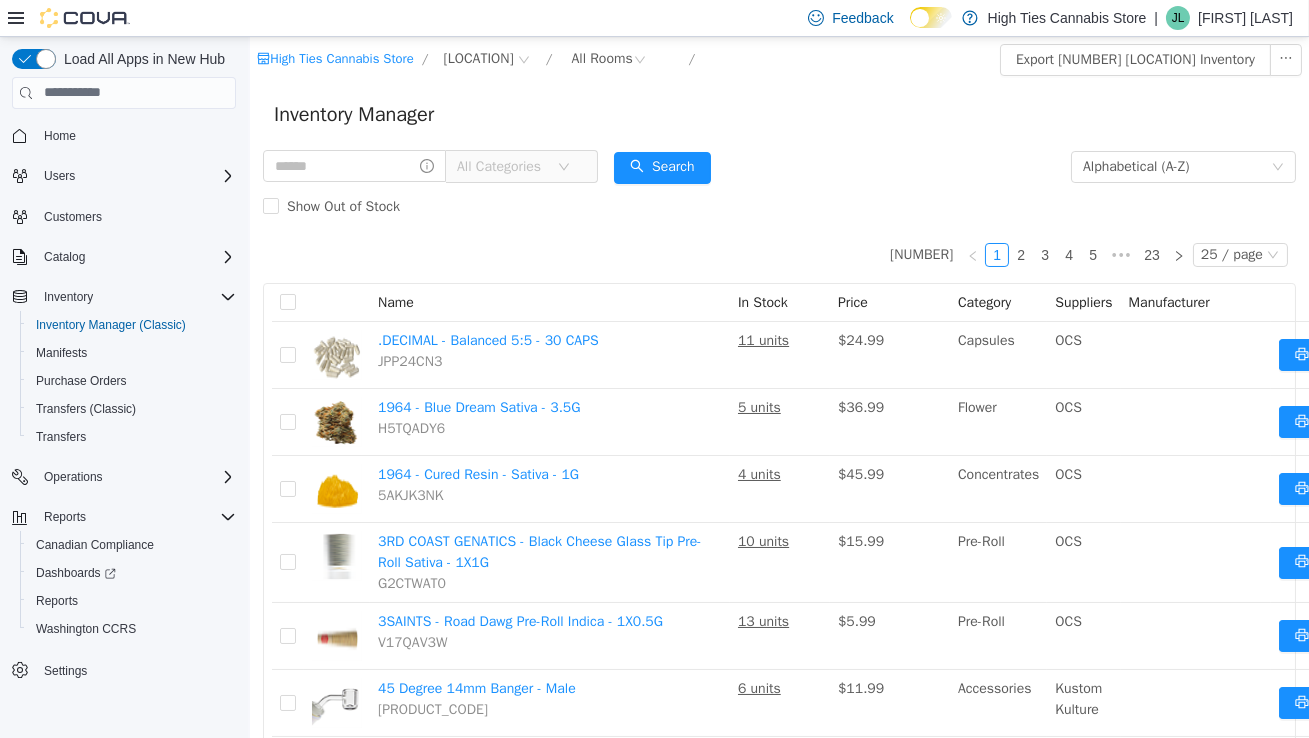 click on "All Categories" at bounding box center [501, 166] 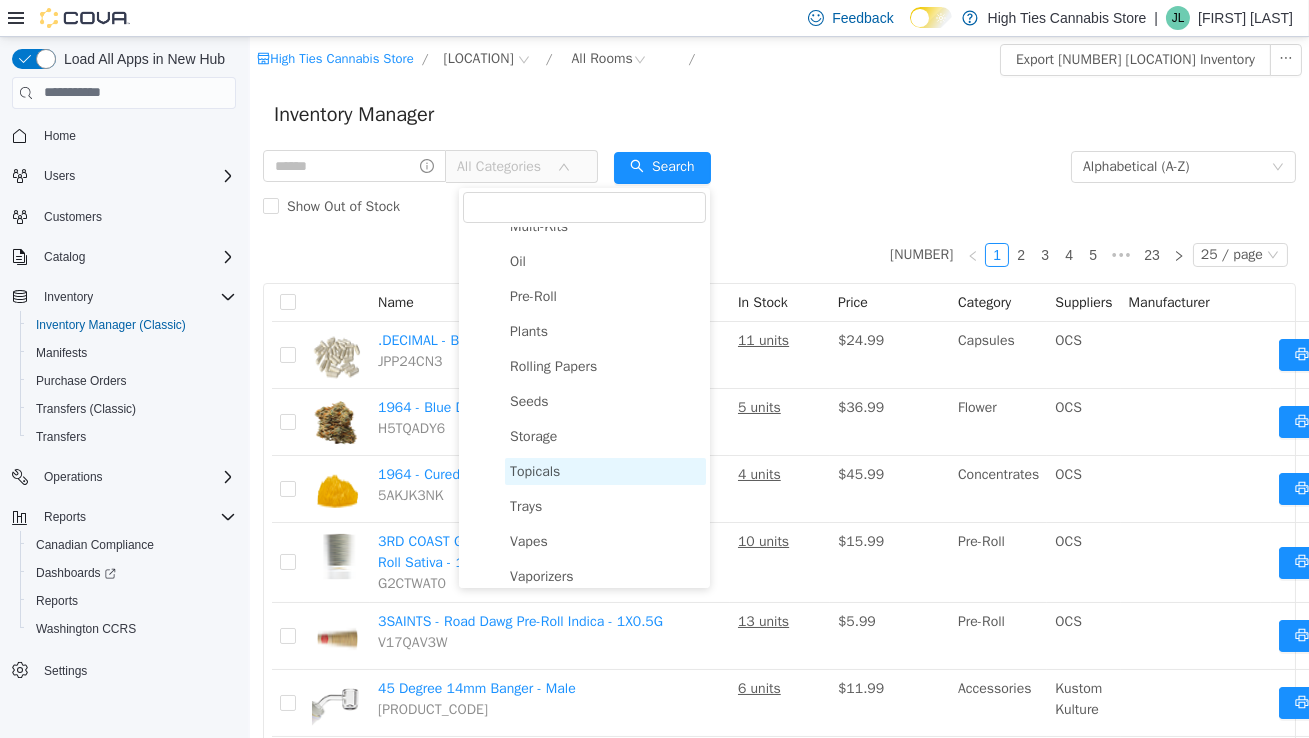 scroll, scrollTop: 513, scrollLeft: 0, axis: vertical 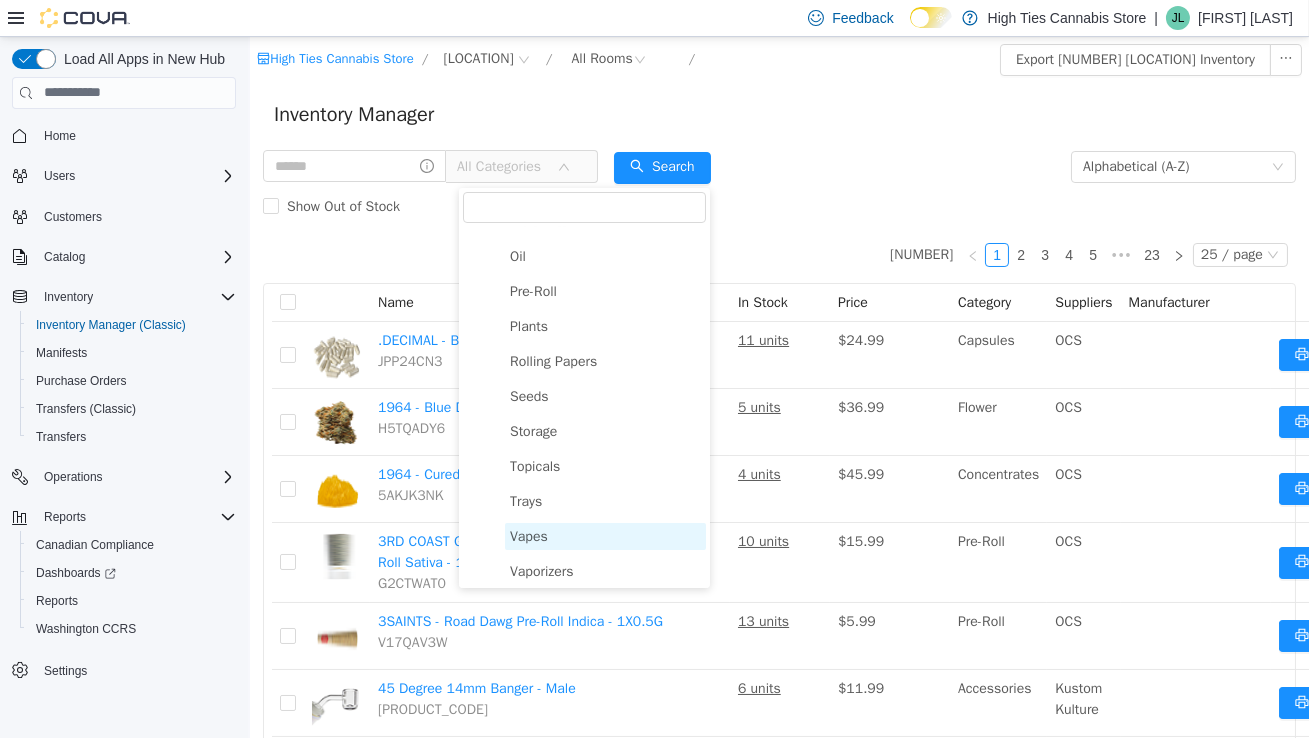click on "Vapes" at bounding box center (604, 535) 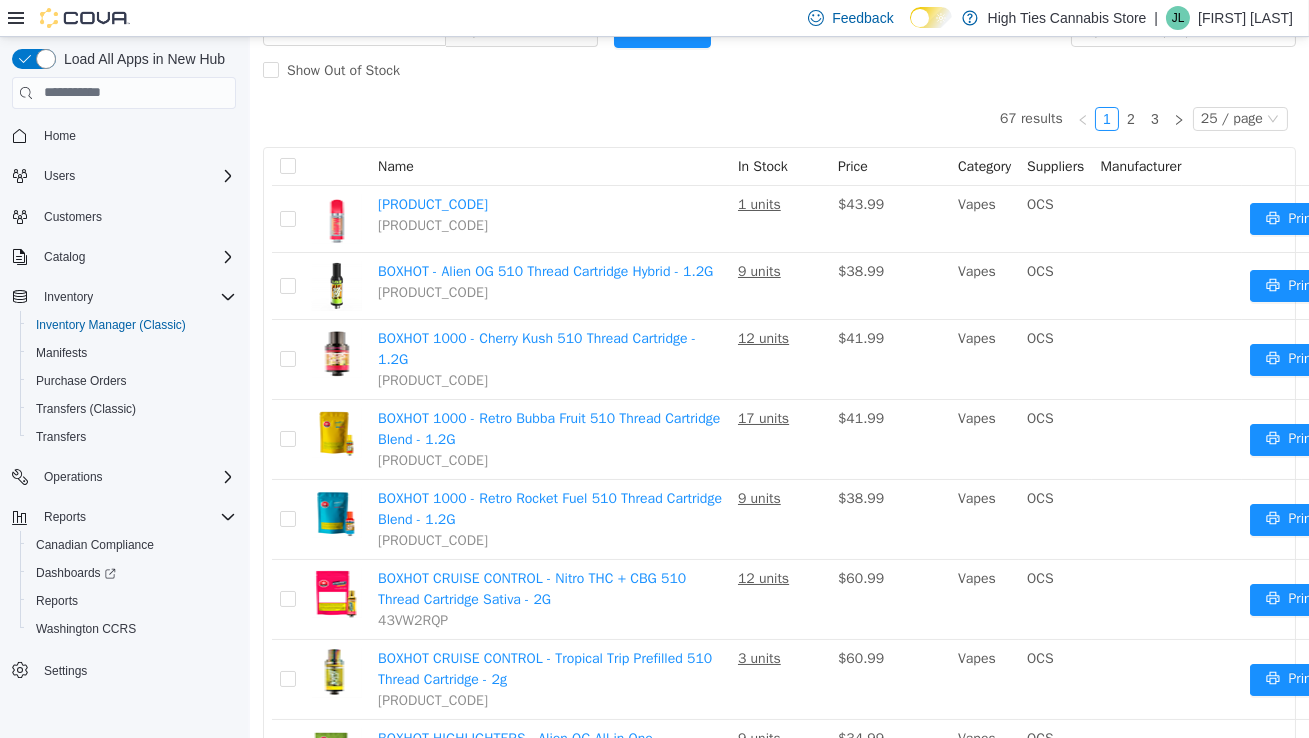 scroll, scrollTop: 40, scrollLeft: 0, axis: vertical 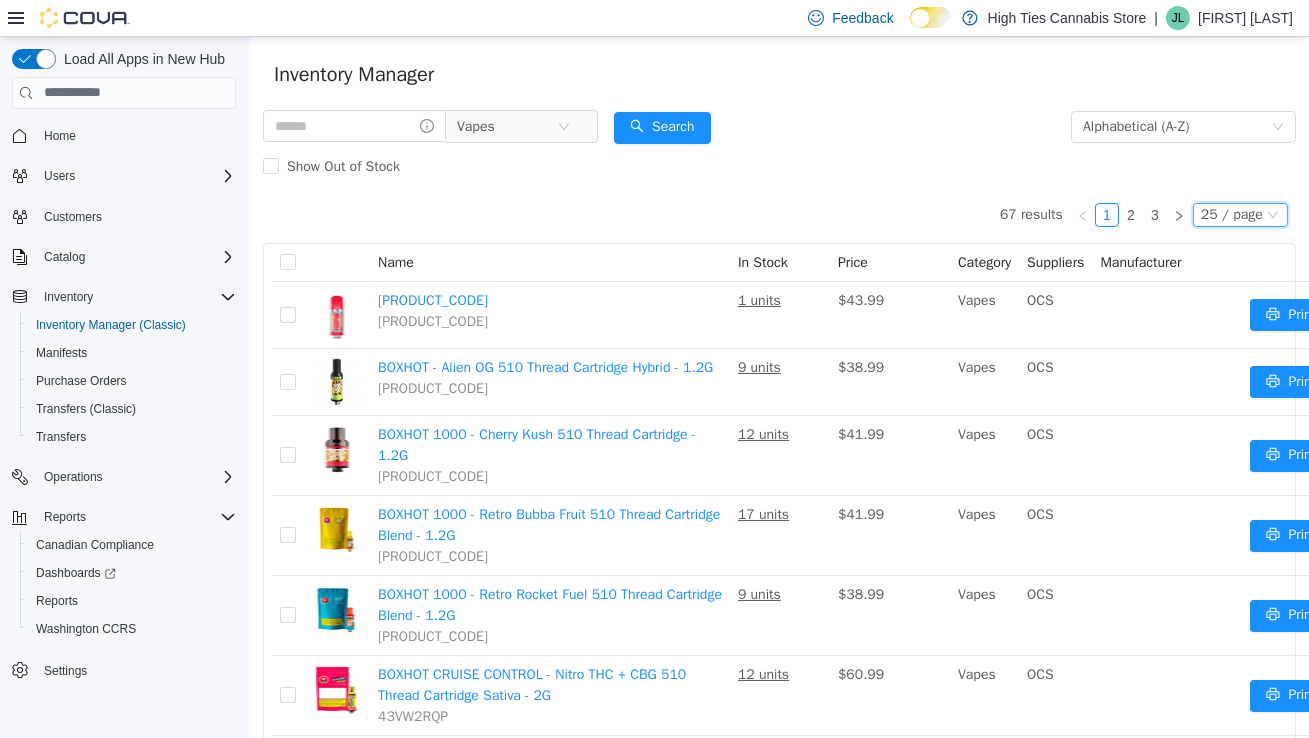click on "25 / page" at bounding box center [1231, 214] 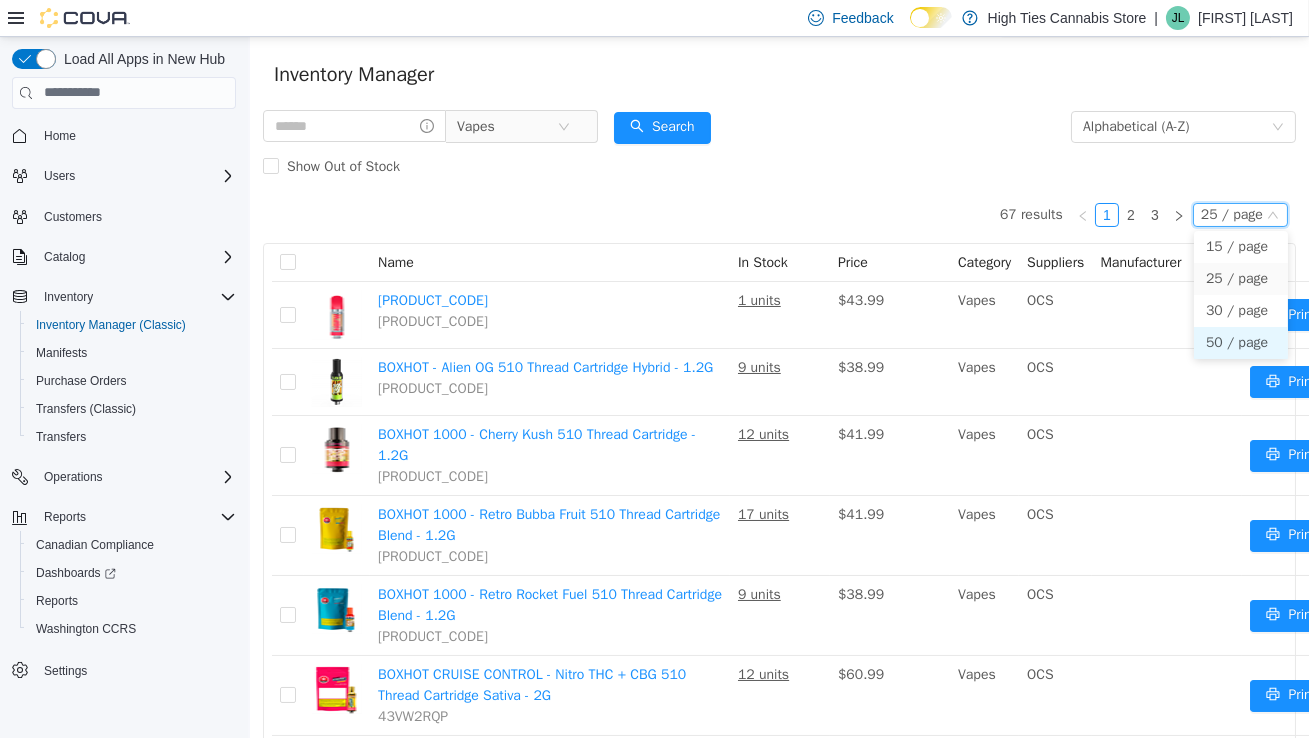click on "50 / page" at bounding box center (1240, 342) 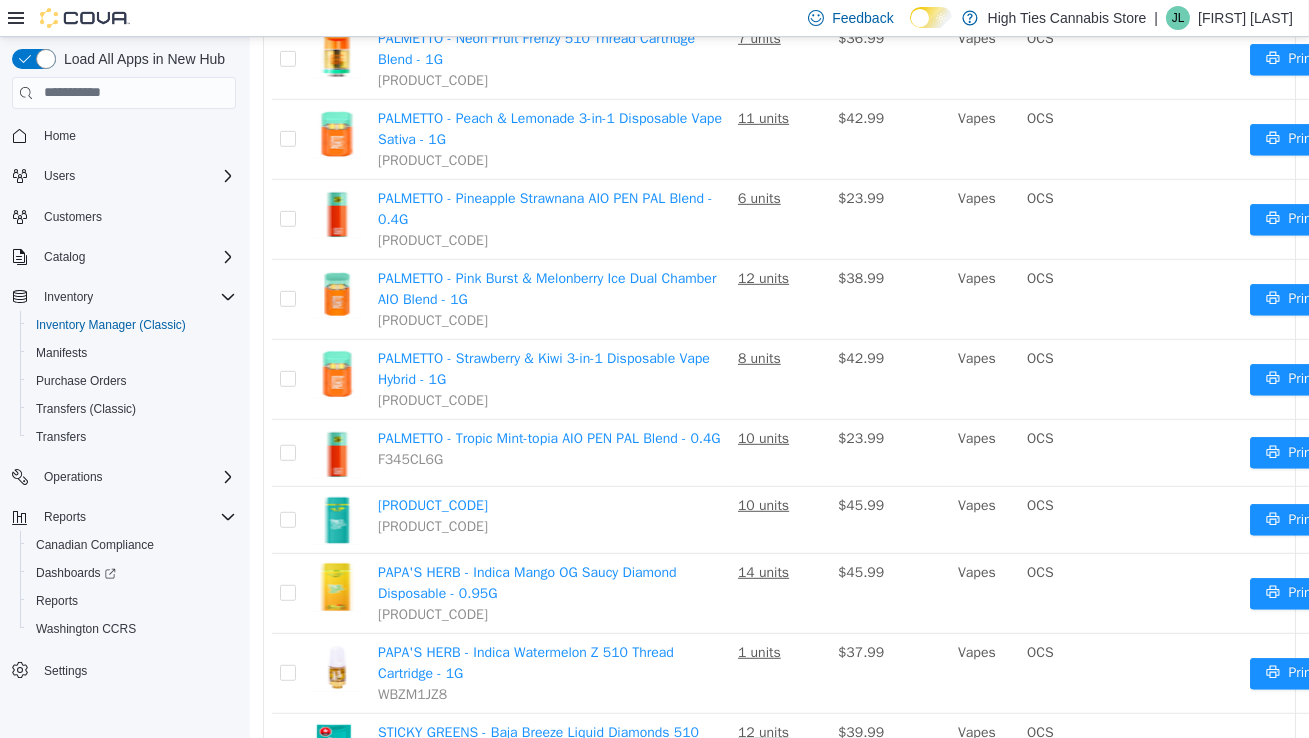 scroll, scrollTop: 2430, scrollLeft: 0, axis: vertical 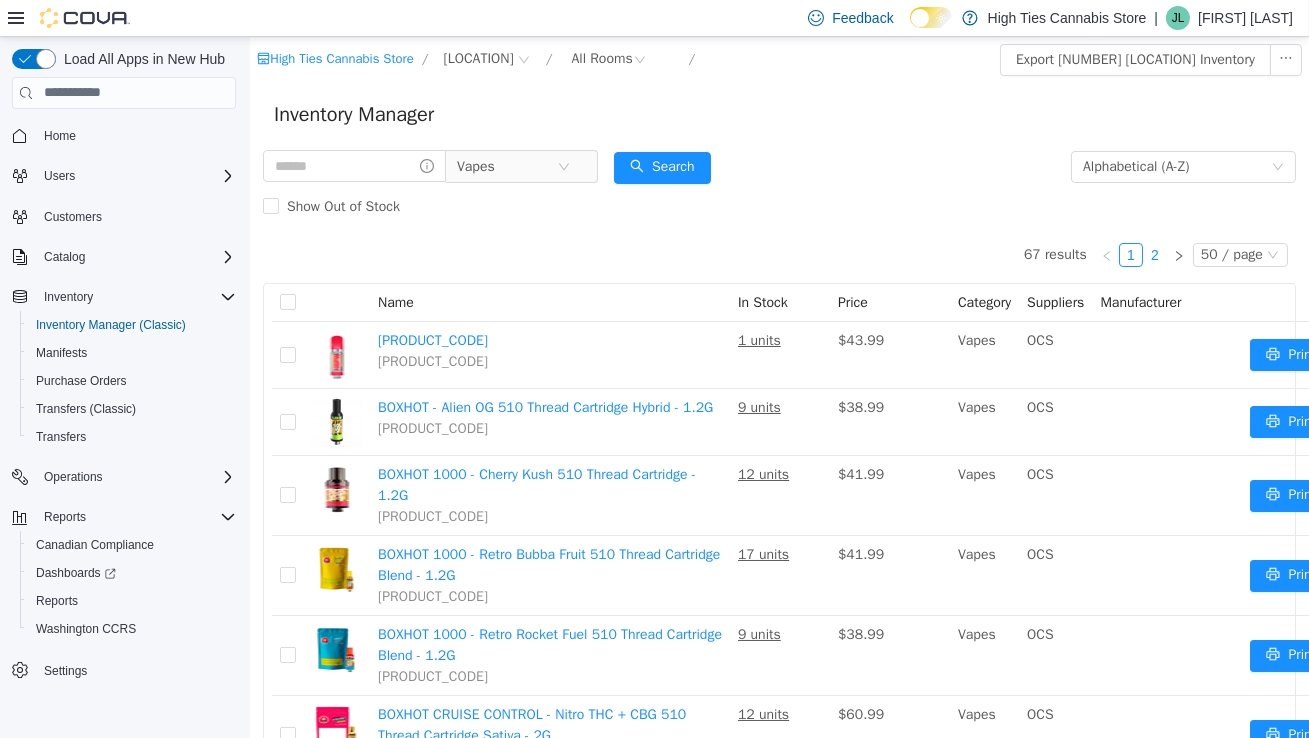 click on "2" at bounding box center (1154, 254) 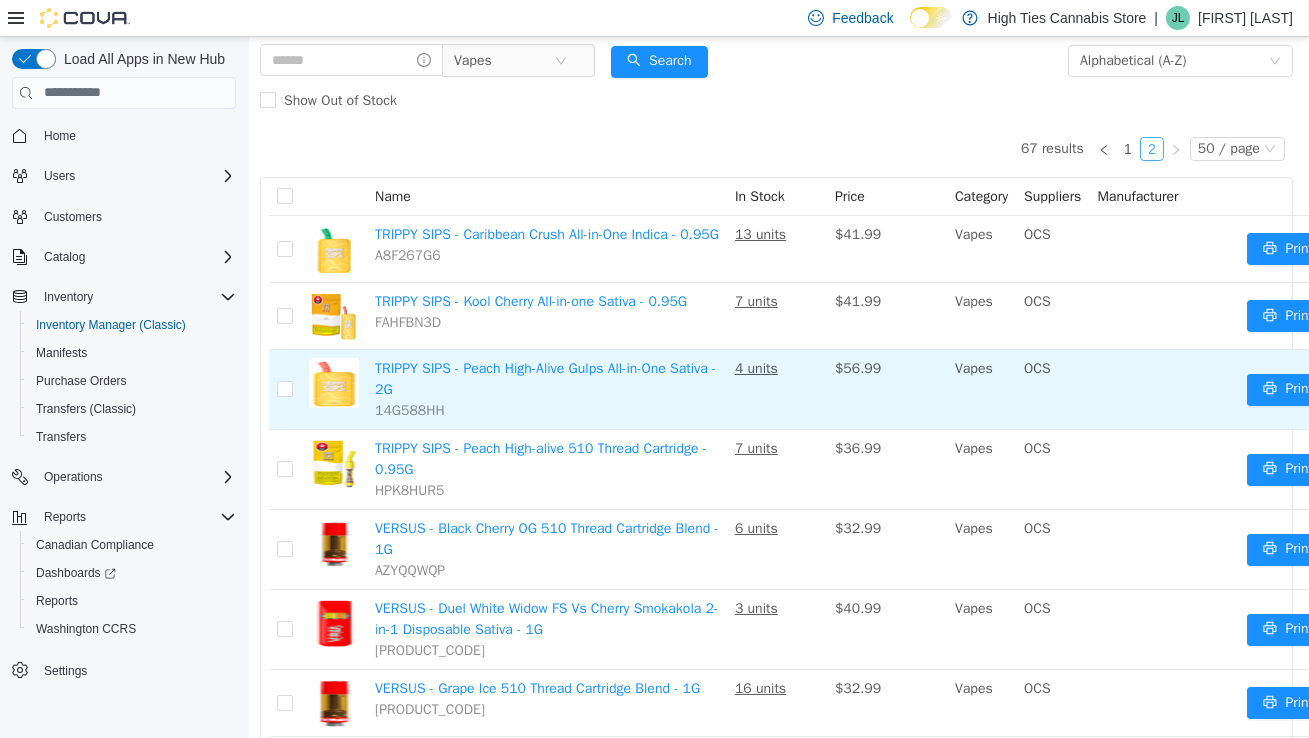scroll, scrollTop: 101, scrollLeft: 3, axis: both 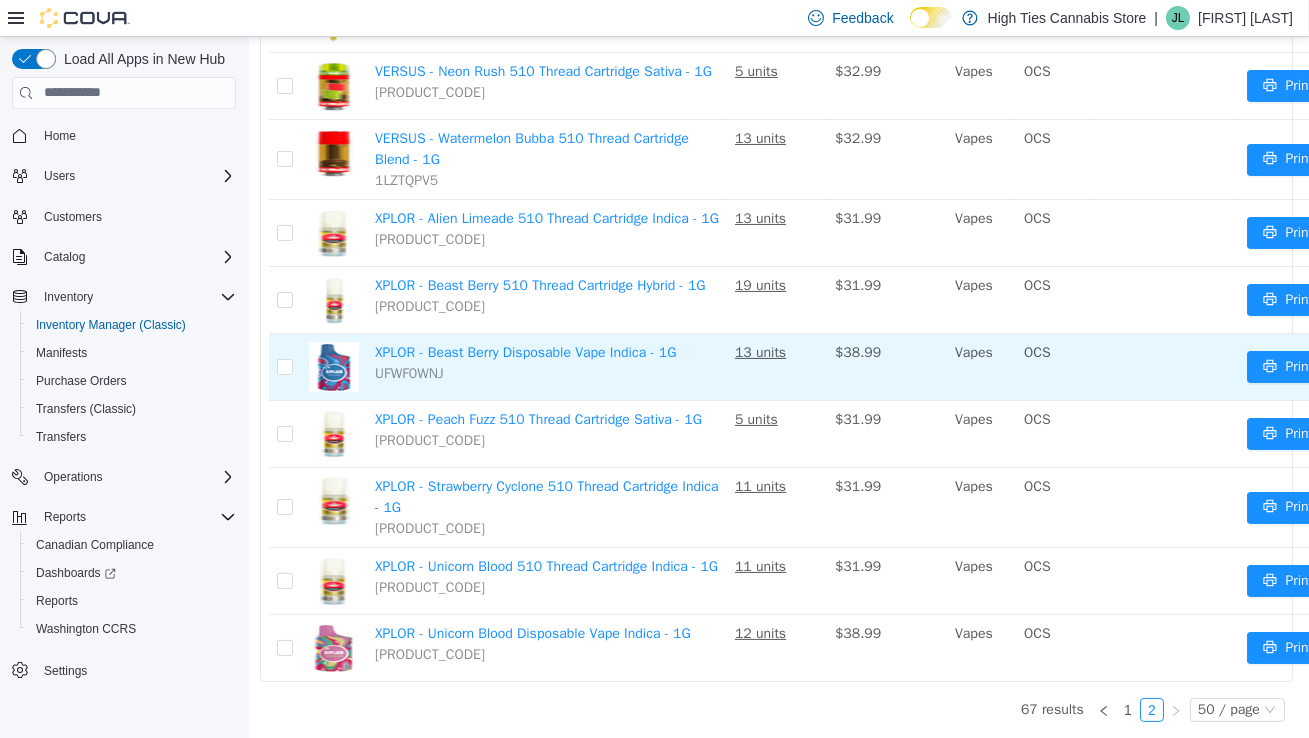 type 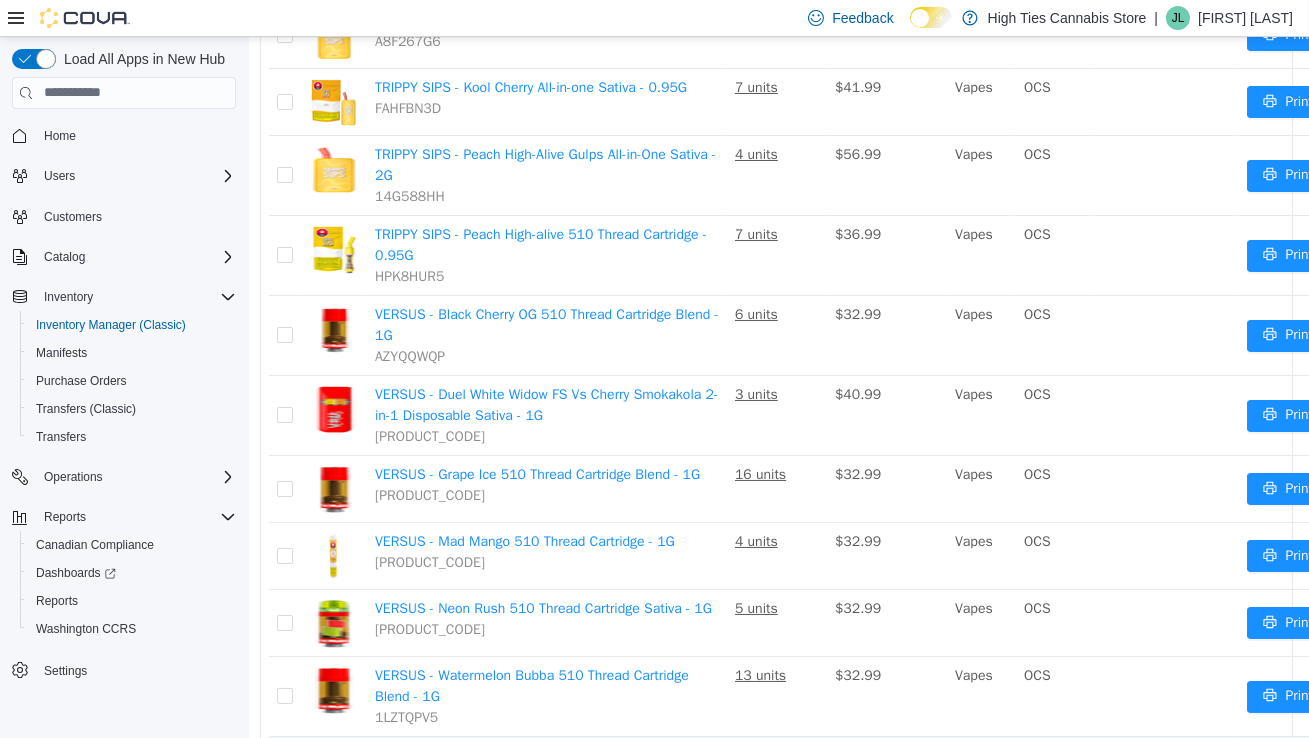 scroll, scrollTop: 0, scrollLeft: 3, axis: horizontal 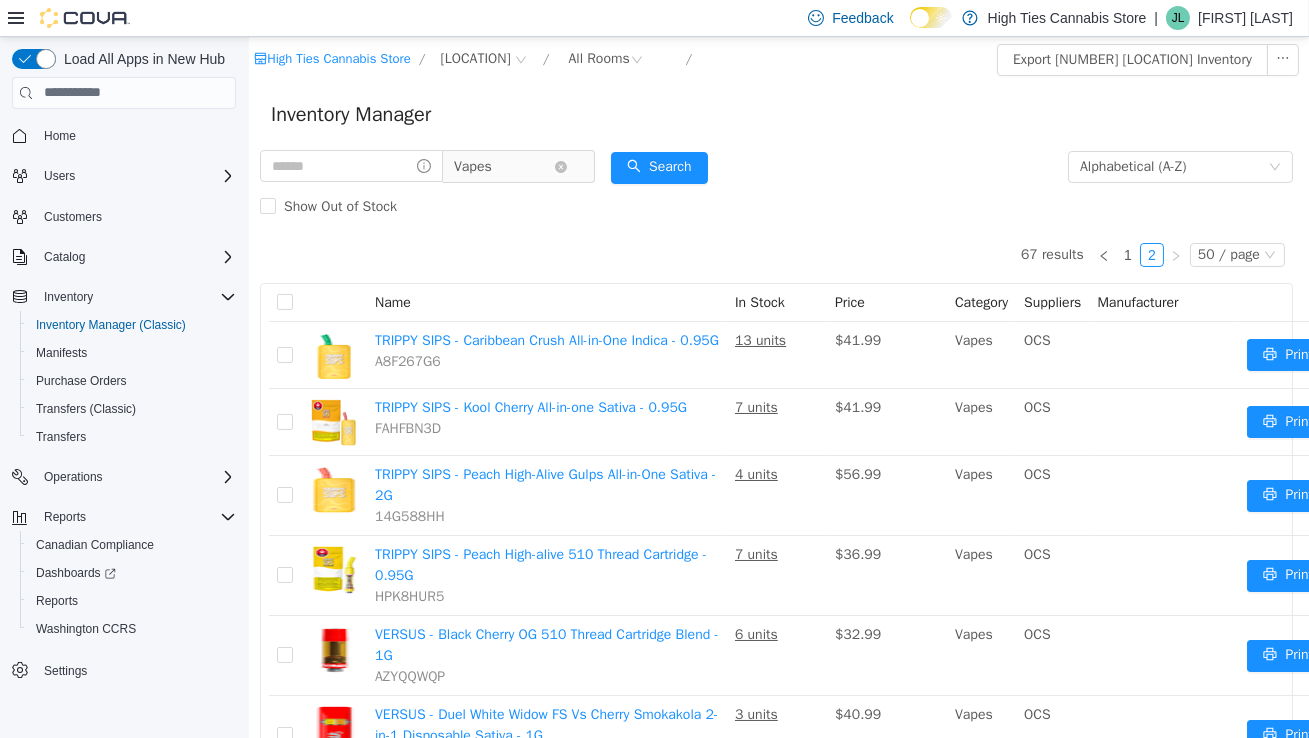 click on "Vapes" at bounding box center (472, 166) 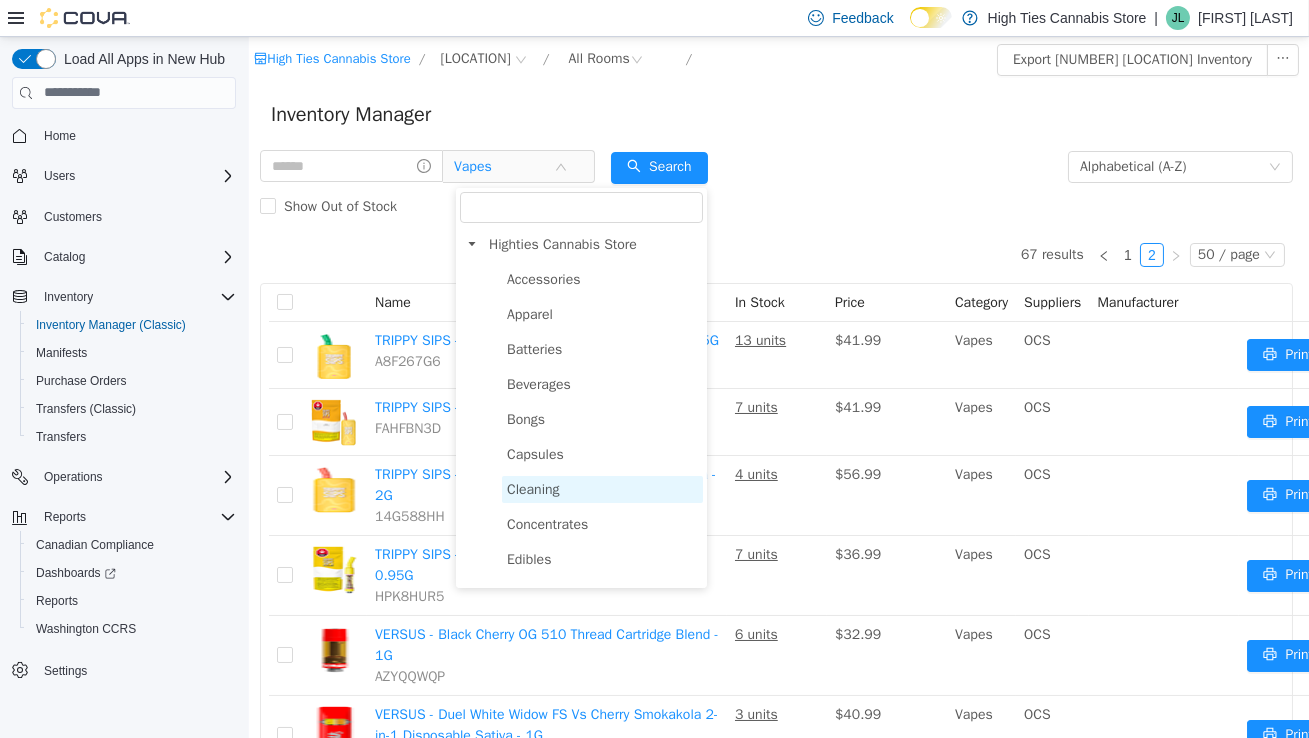 scroll, scrollTop: 114, scrollLeft: 0, axis: vertical 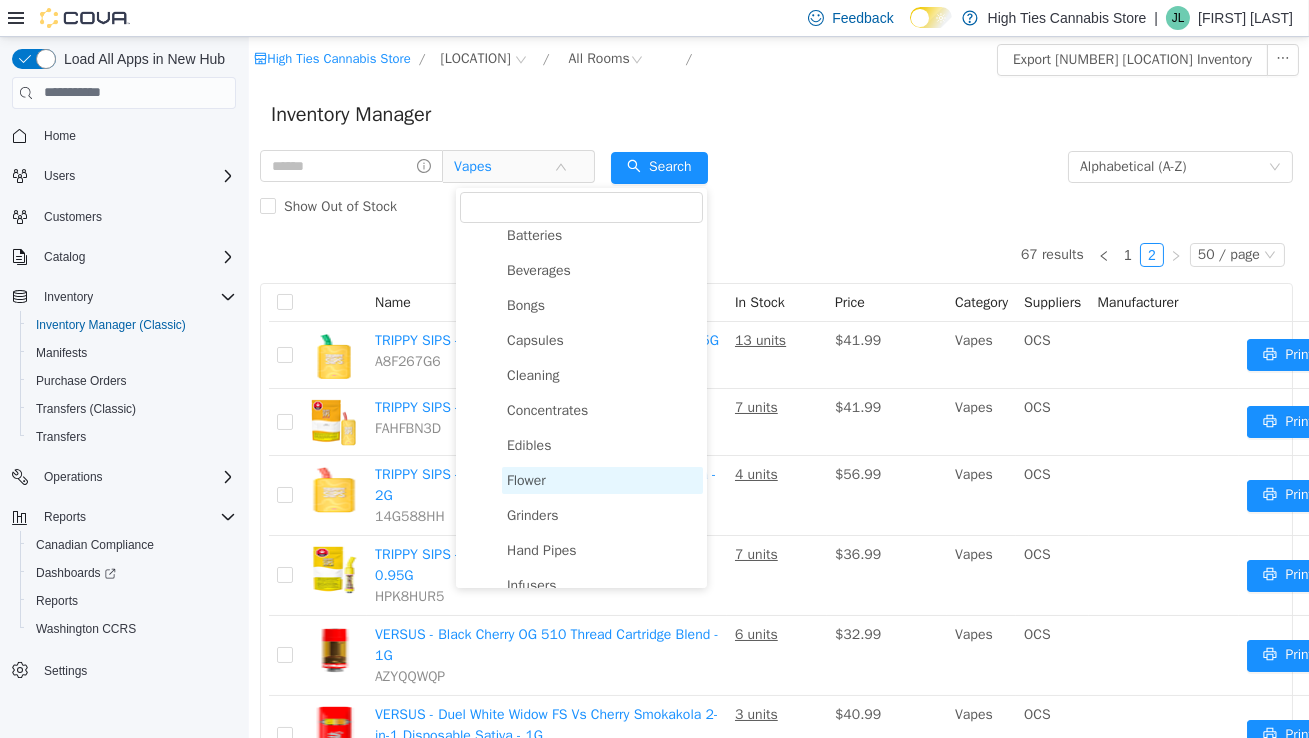 click on "Flower" at bounding box center (601, 479) 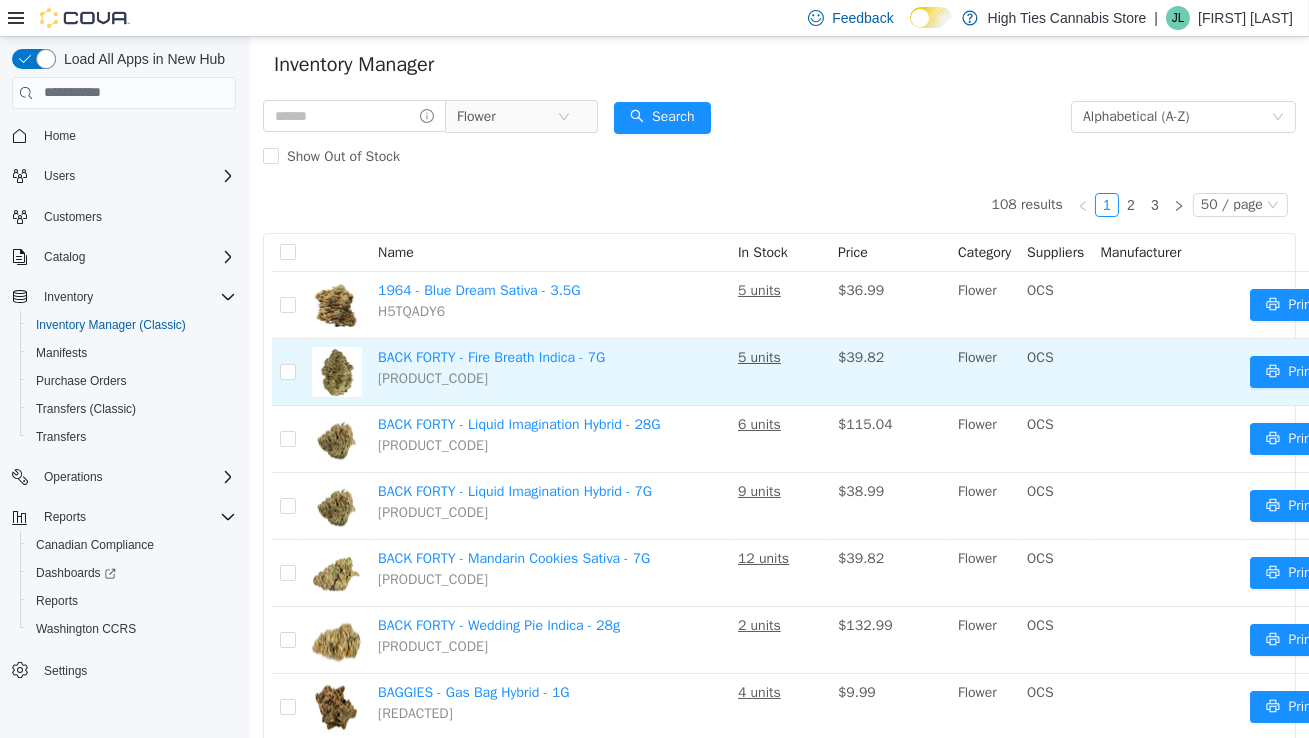 scroll, scrollTop: 0, scrollLeft: 0, axis: both 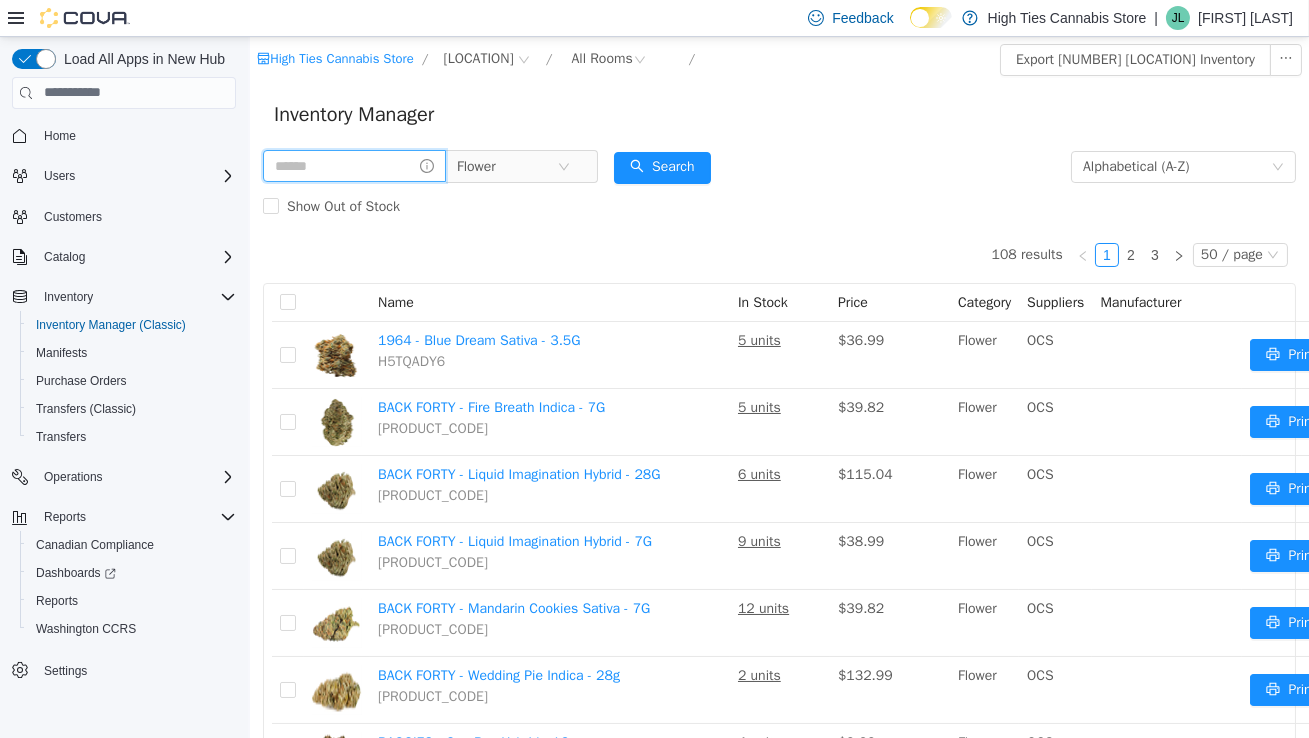 click at bounding box center [353, 165] 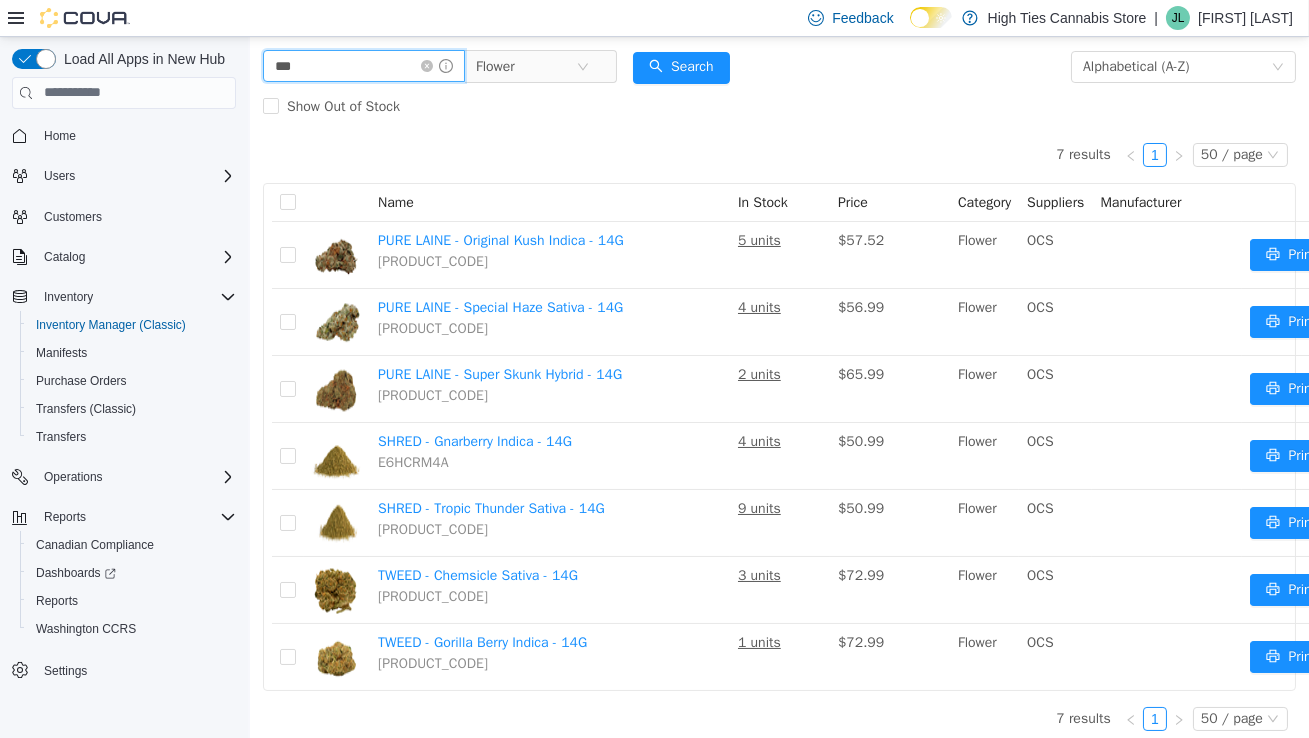 scroll, scrollTop: 108, scrollLeft: 0, axis: vertical 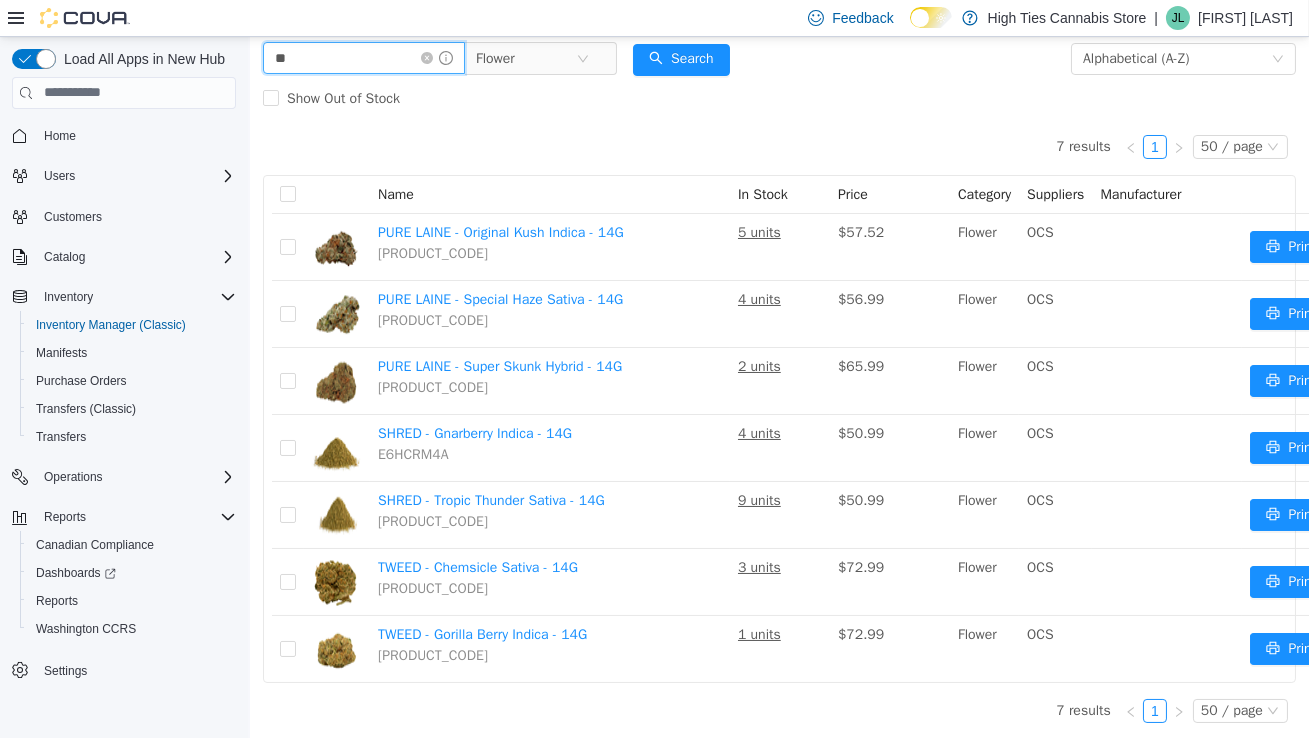 type on "*" 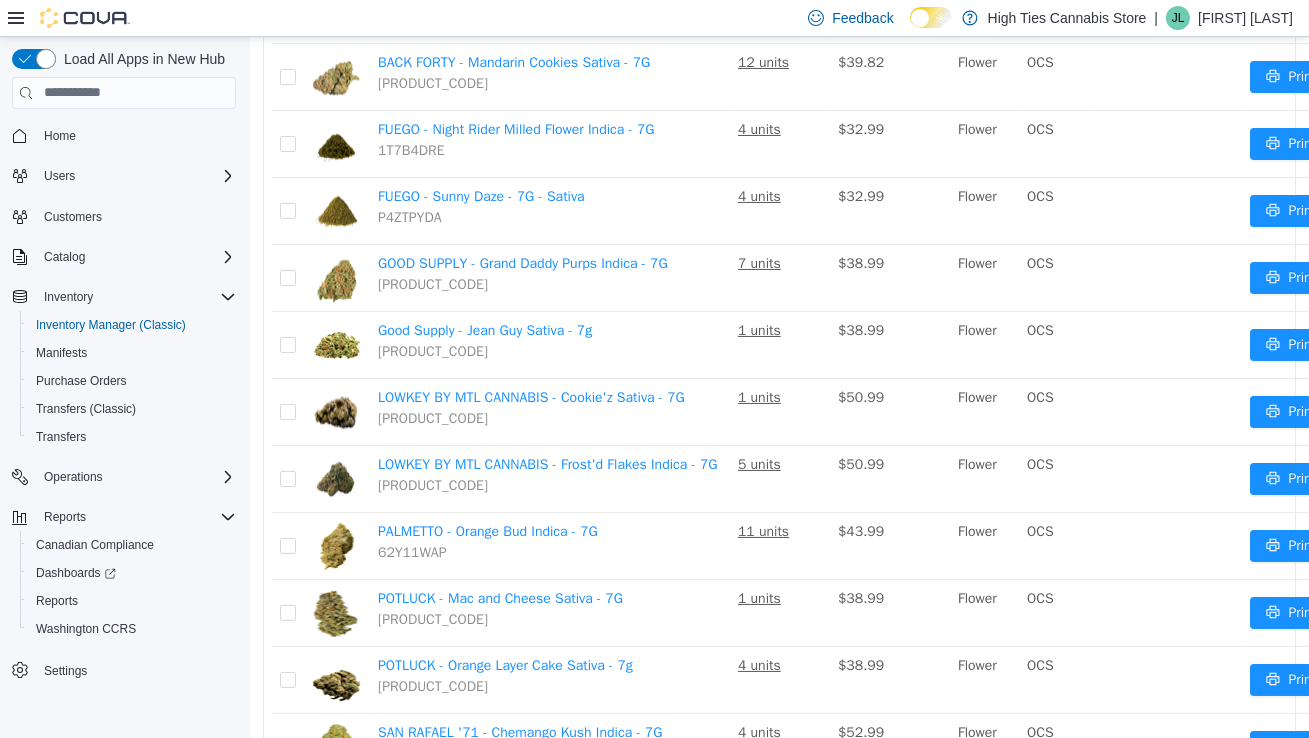 scroll, scrollTop: 416, scrollLeft: 0, axis: vertical 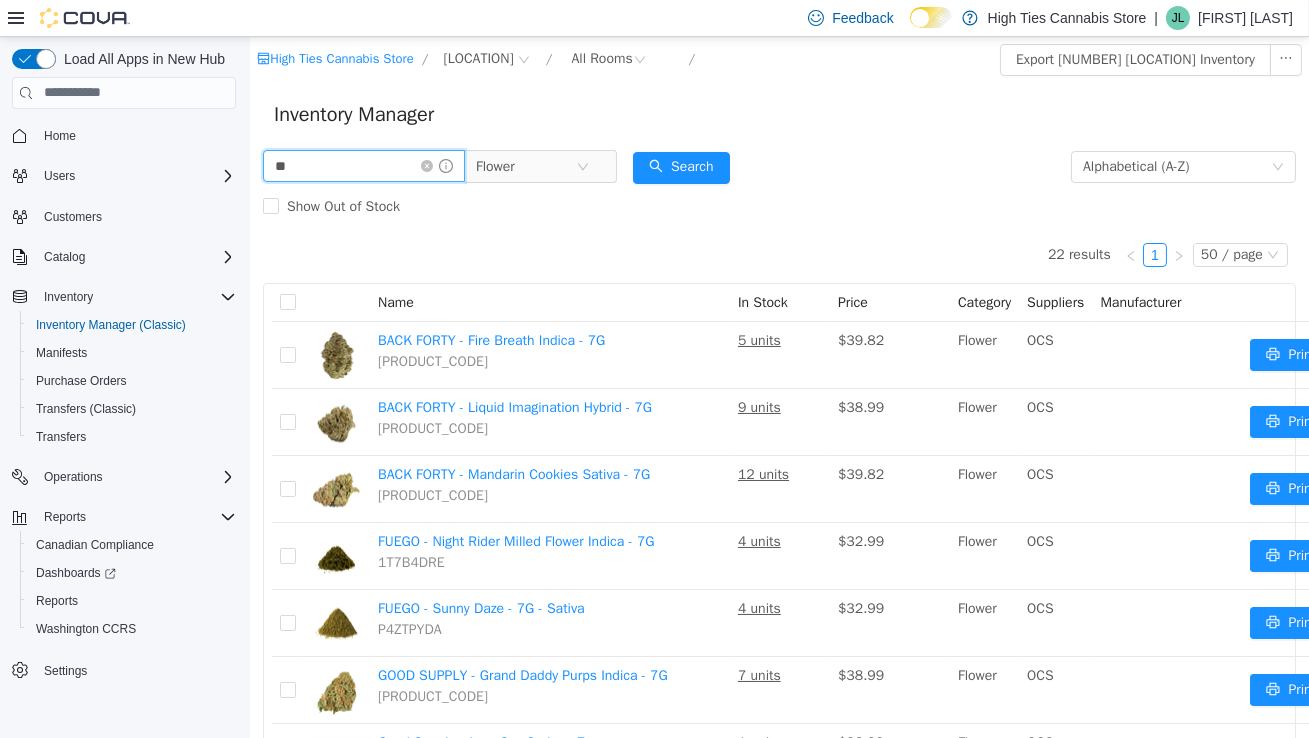 type on "*" 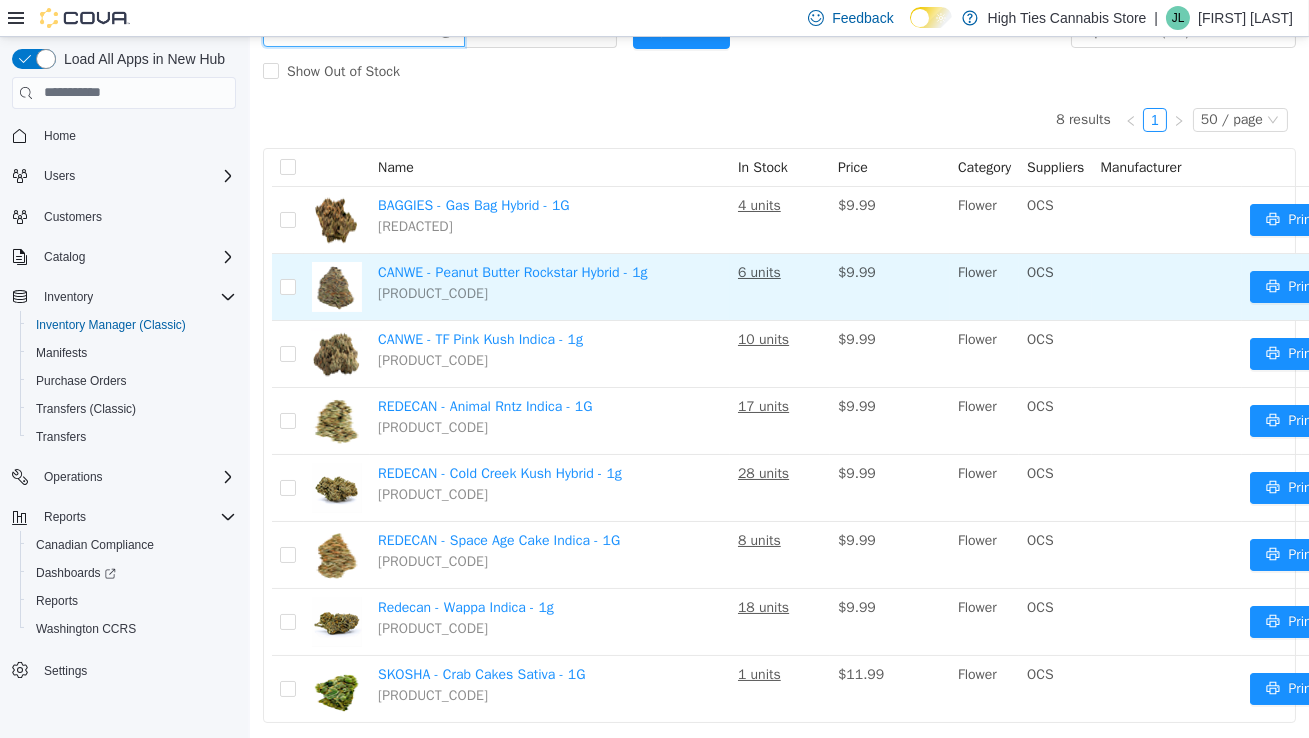 scroll, scrollTop: 175, scrollLeft: 0, axis: vertical 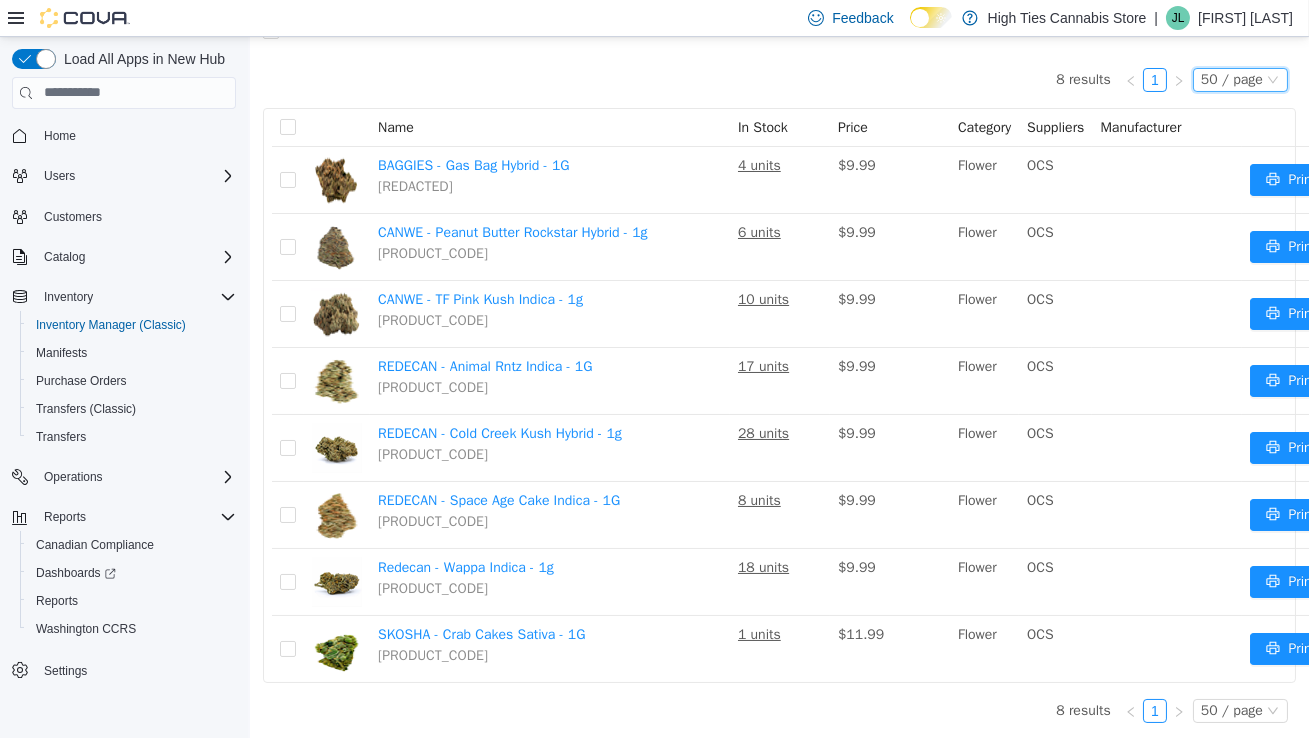 click on "50 / page" at bounding box center (1231, 79) 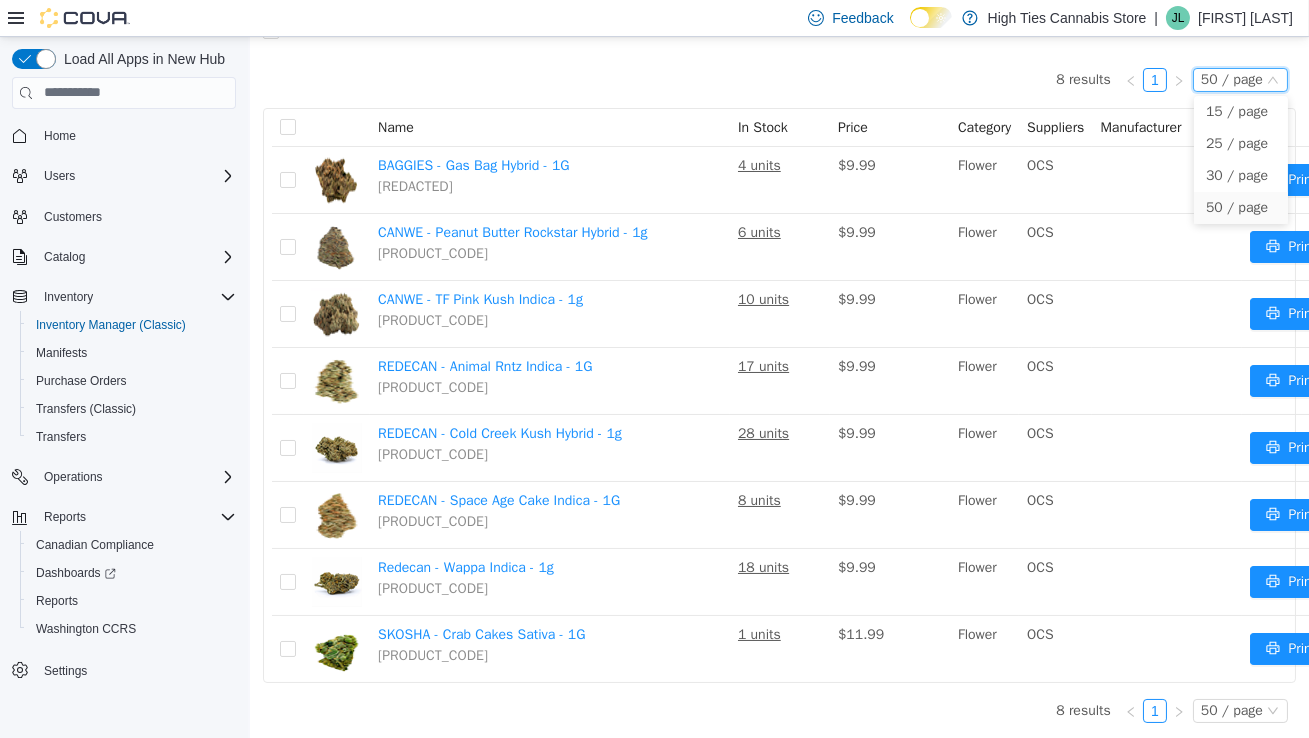 click on "50 / page" at bounding box center (1231, 79) 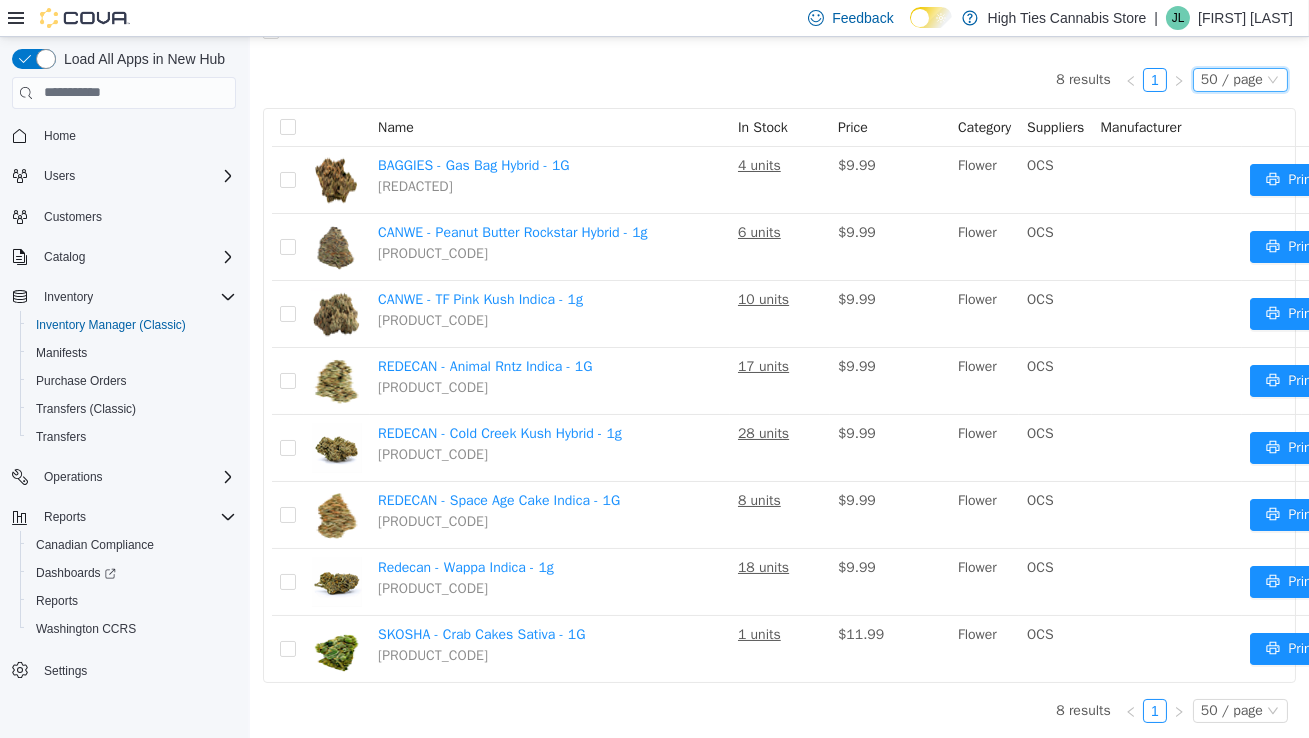 click on "50 / page" at bounding box center [1231, 79] 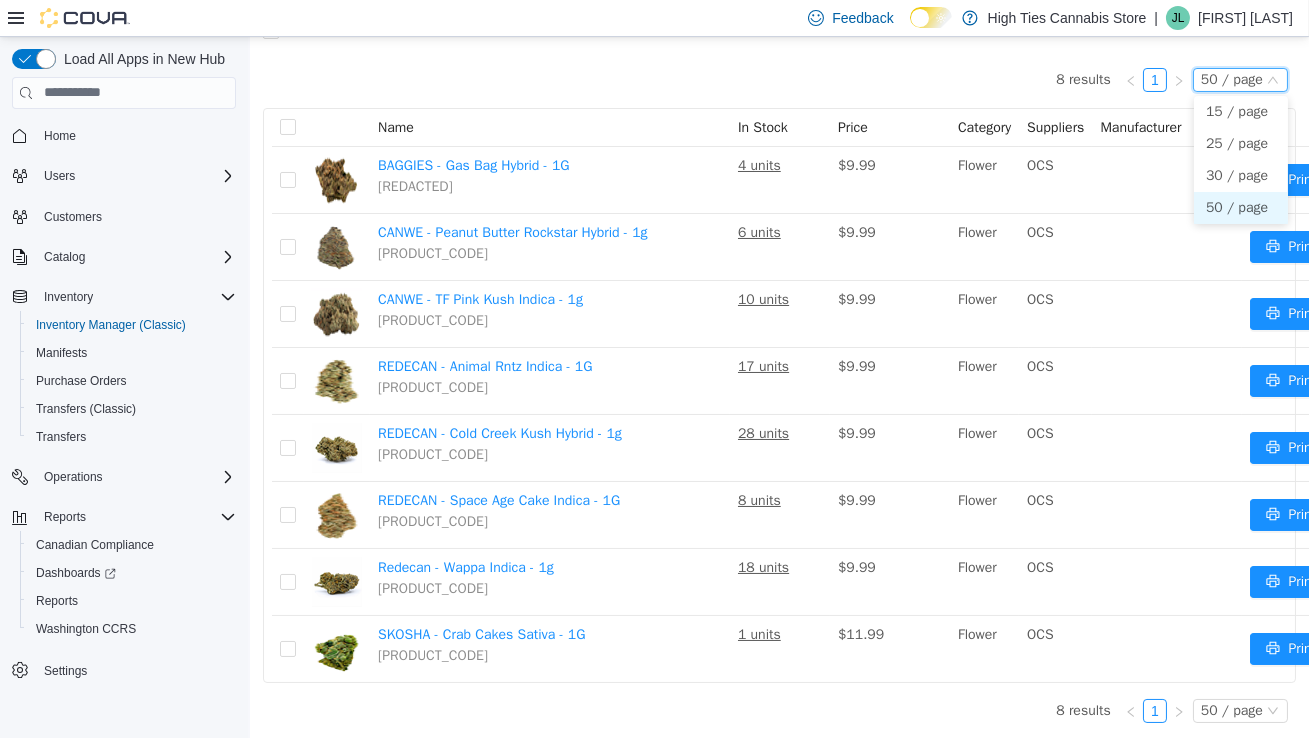 click on "50 / page" at bounding box center [1231, 79] 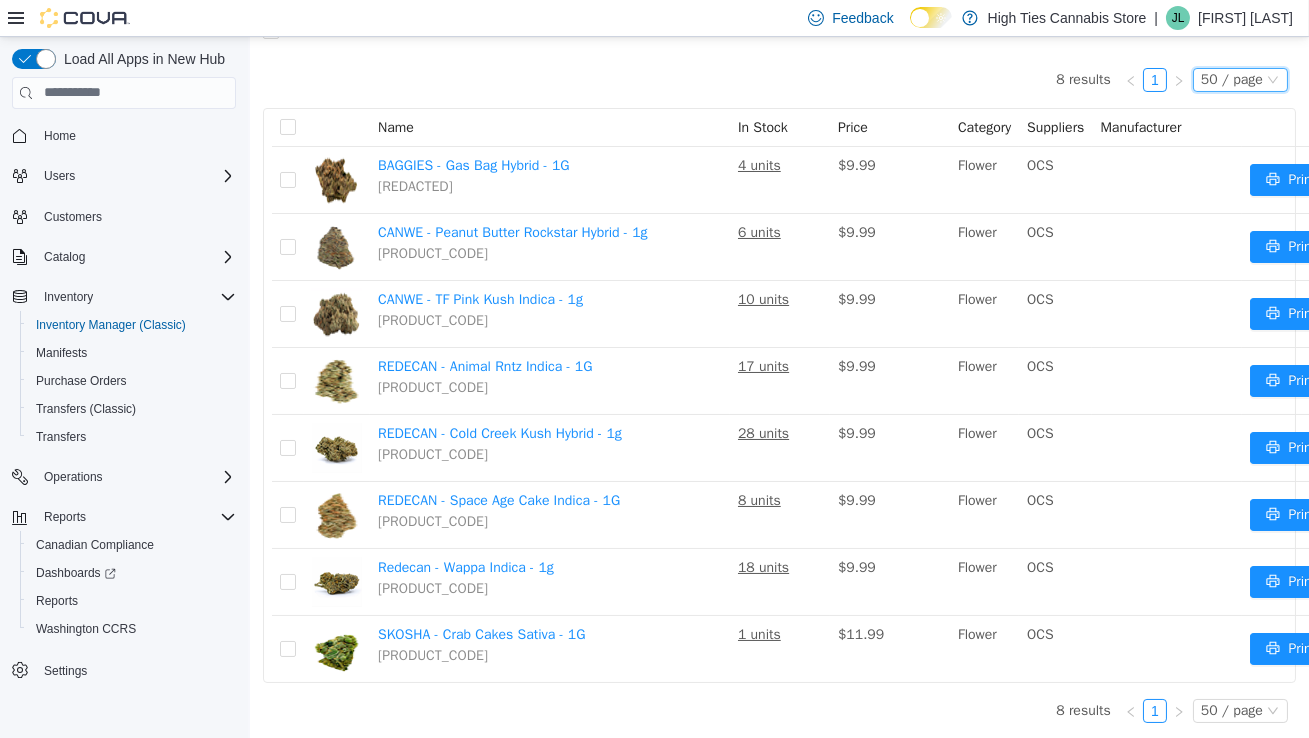 click on "50 / page" at bounding box center (1231, 79) 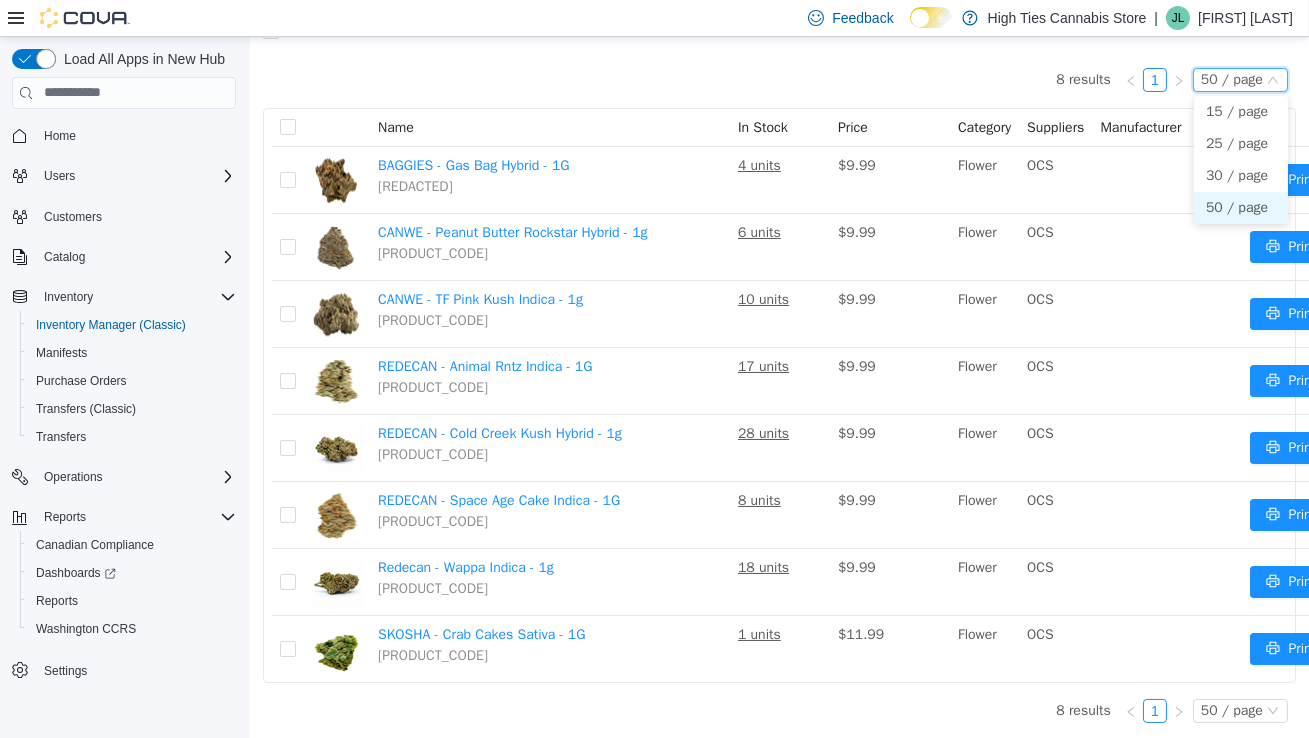 click on "50 / page" at bounding box center [1231, 79] 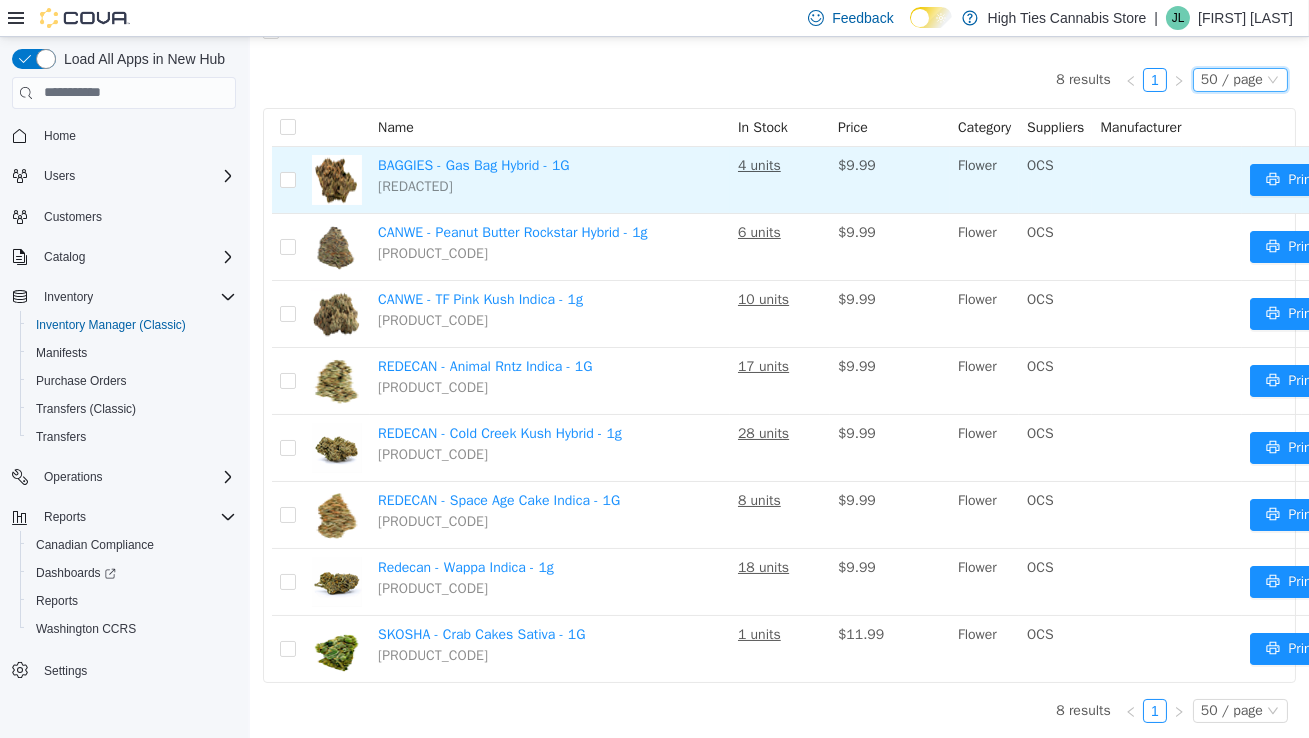 scroll, scrollTop: 132, scrollLeft: 0, axis: vertical 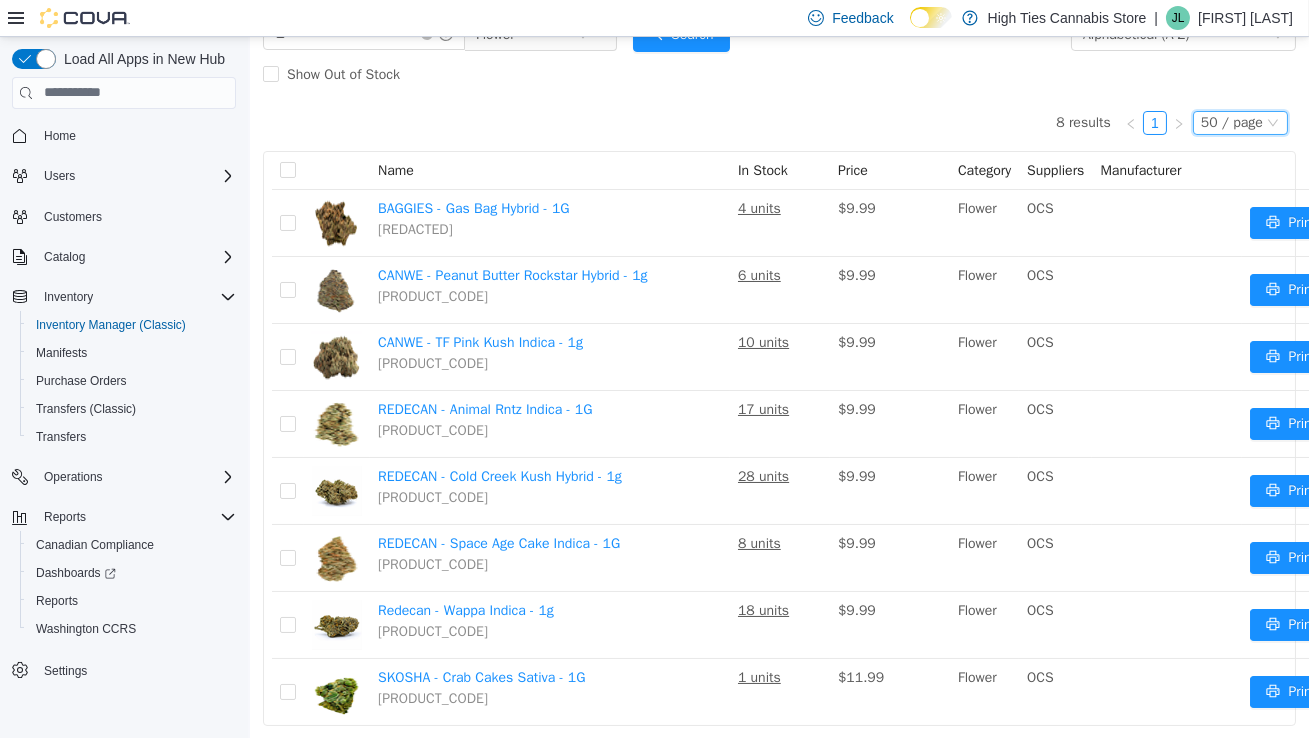 click on "50 / page" at bounding box center [1239, 122] 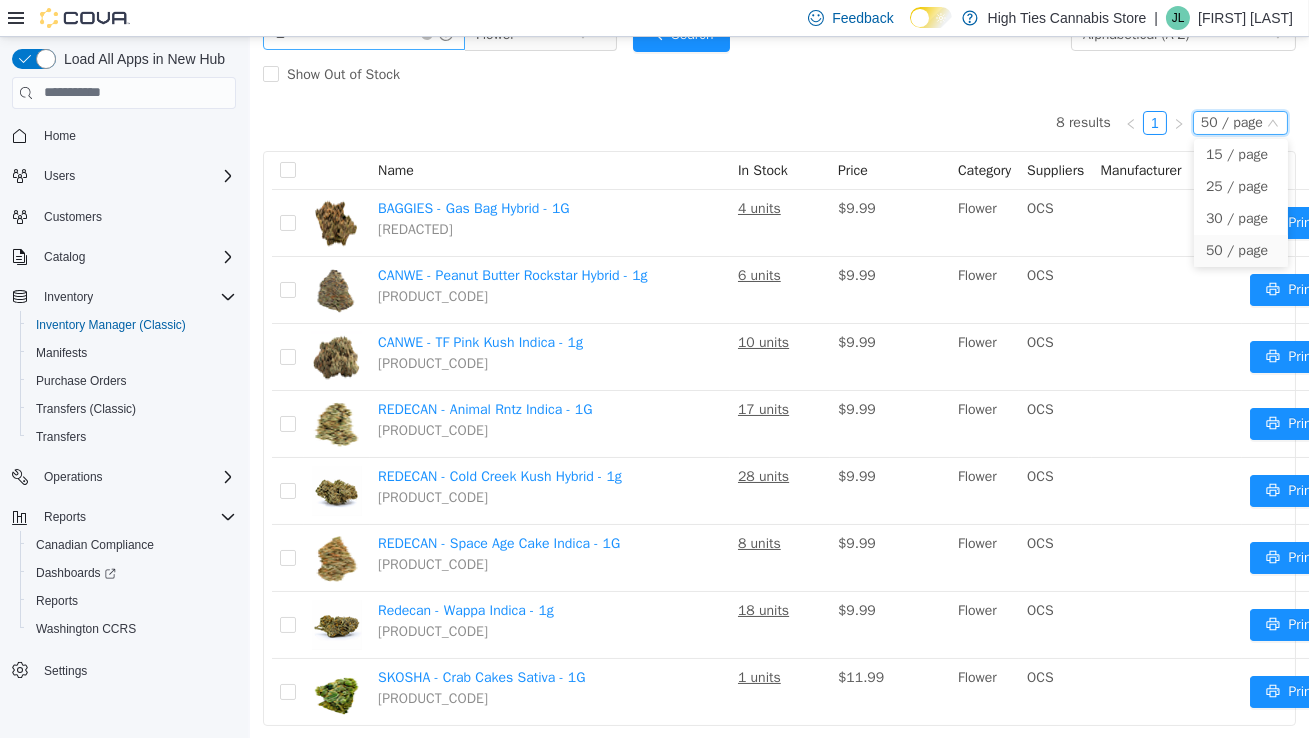 scroll, scrollTop: 96, scrollLeft: 0, axis: vertical 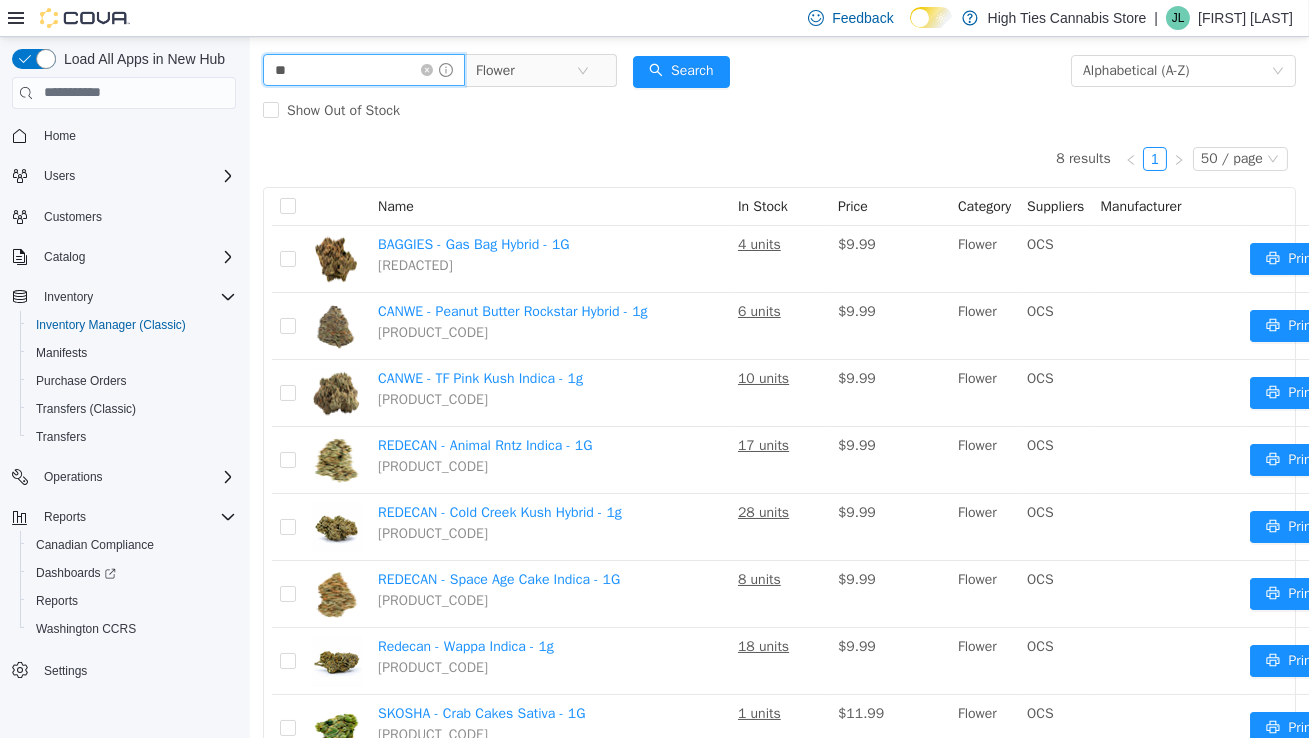 drag, startPoint x: 337, startPoint y: 72, endPoint x: 10, endPoint y: 72, distance: 327 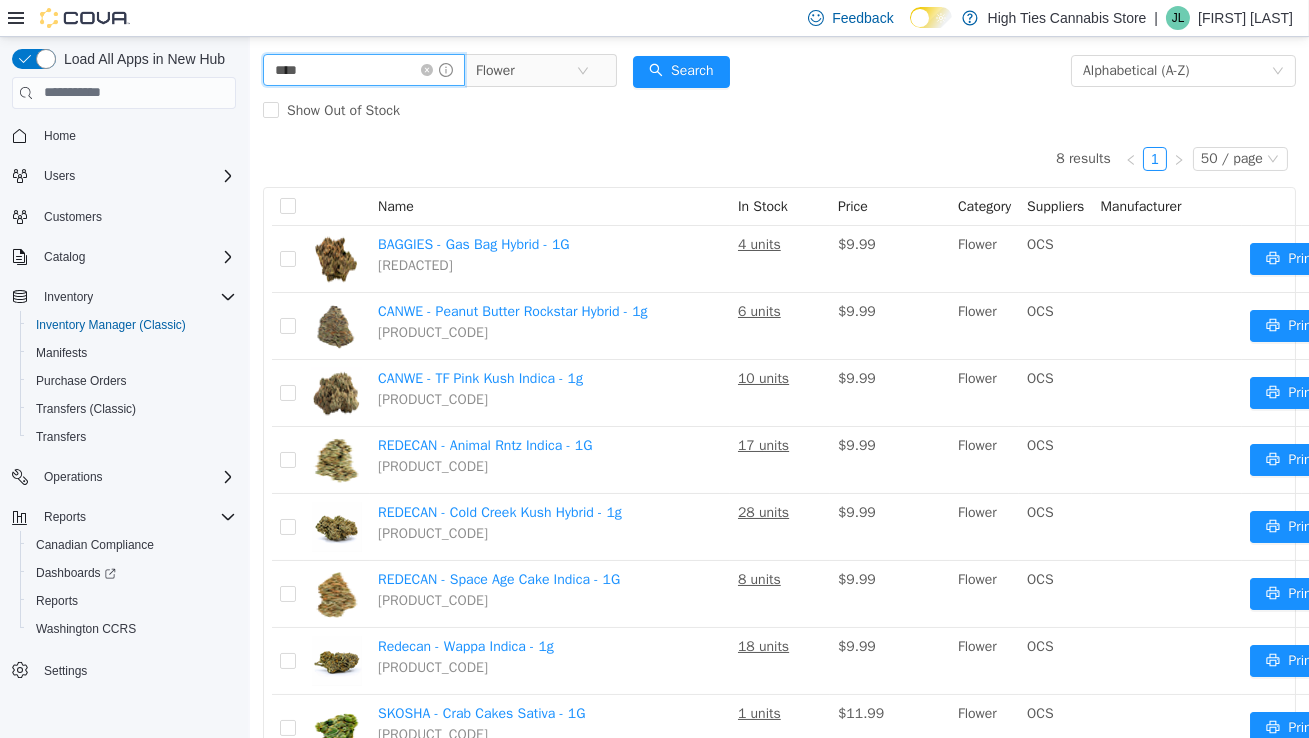 type on "****" 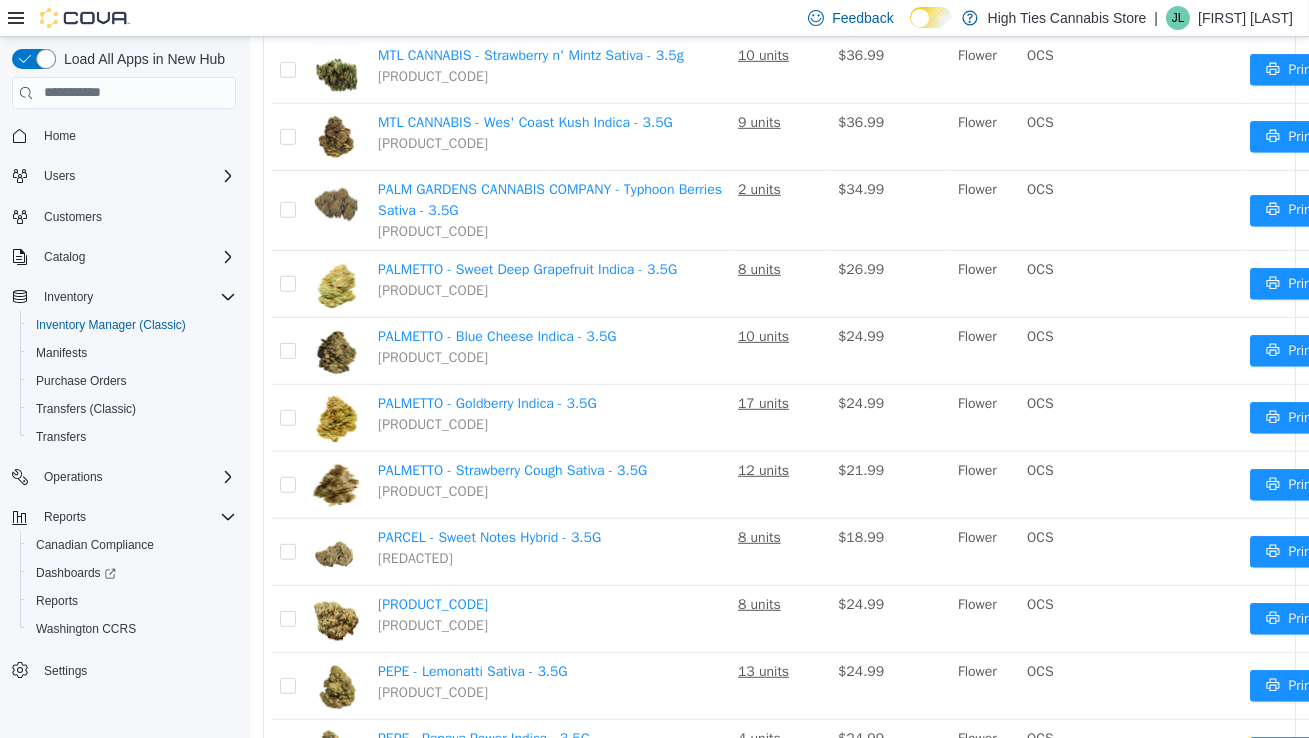 scroll, scrollTop: 3141, scrollLeft: 0, axis: vertical 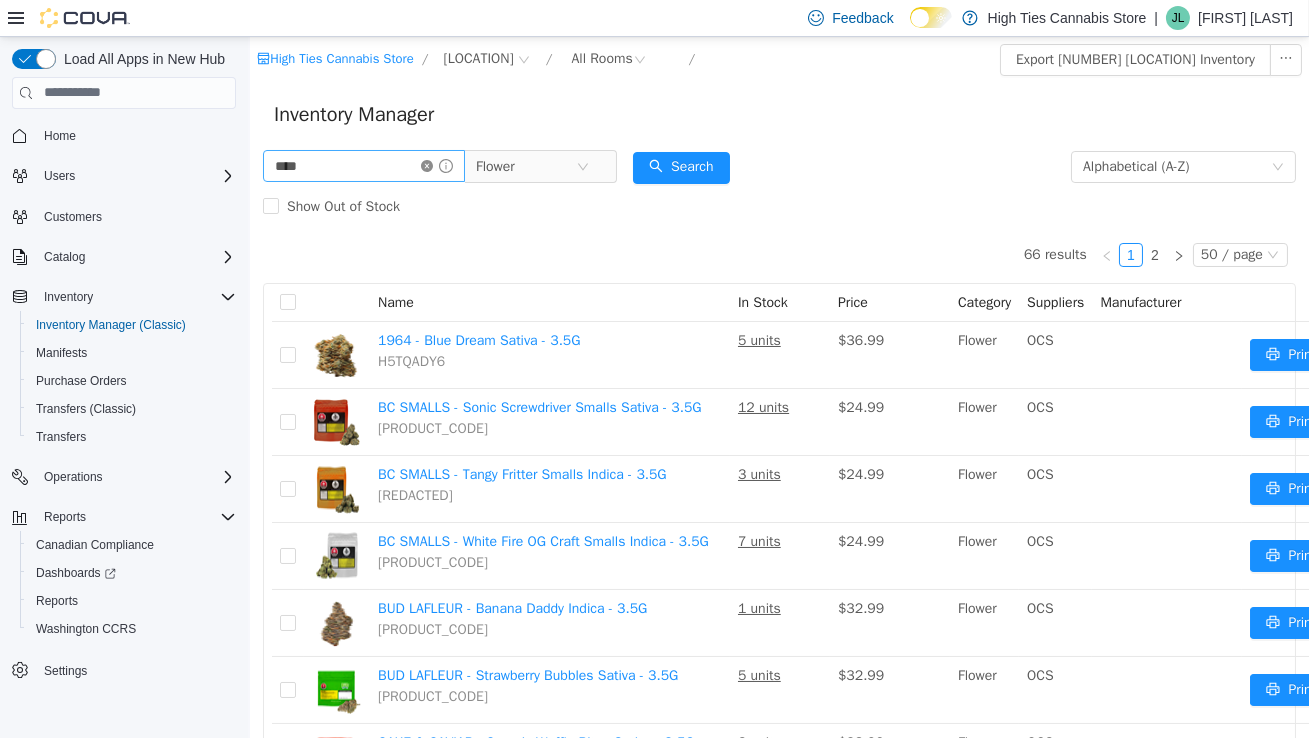 click 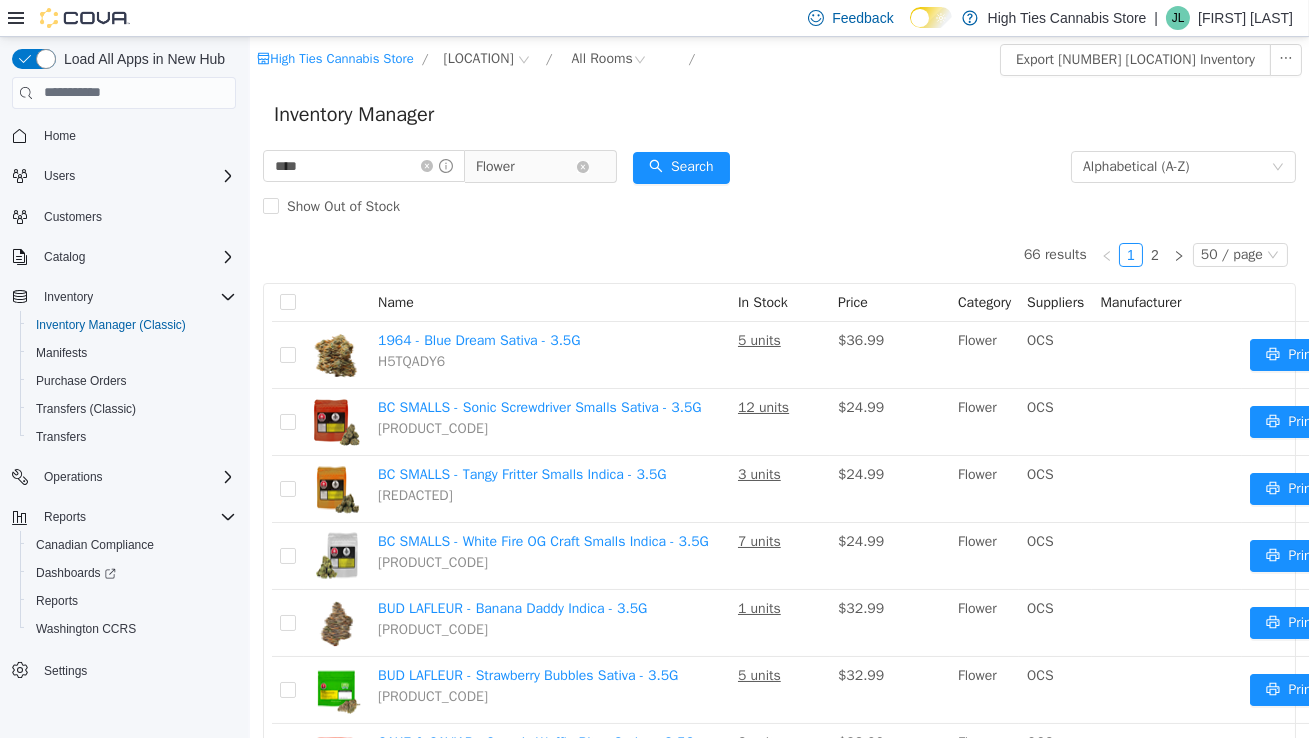 type 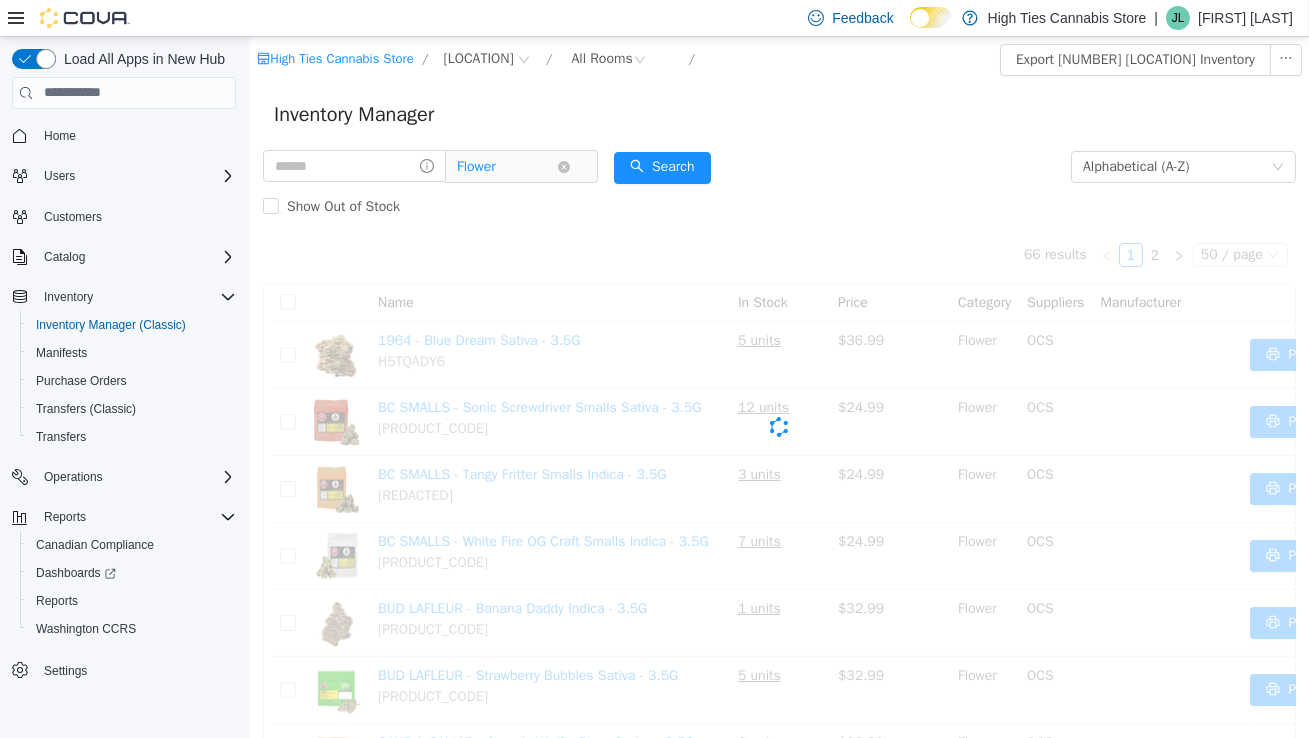 click on "Flower" at bounding box center [475, 166] 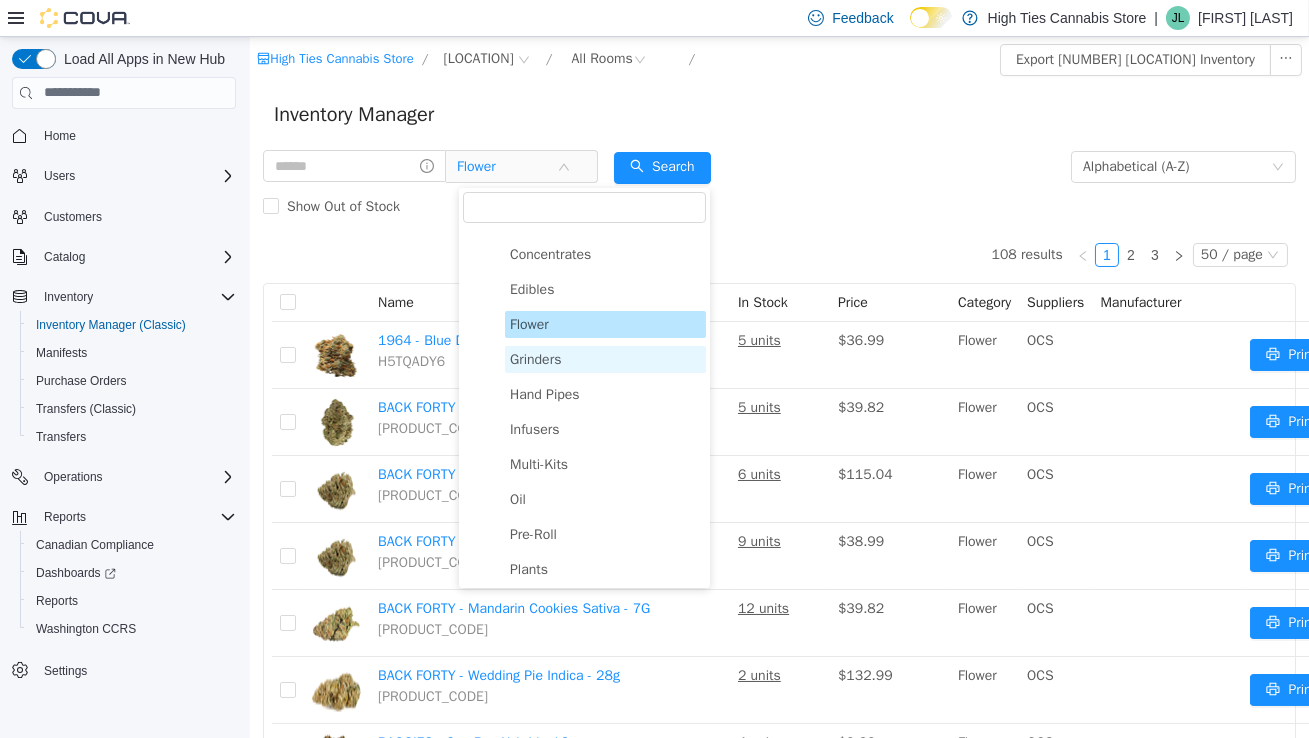 scroll, scrollTop: 622, scrollLeft: 0, axis: vertical 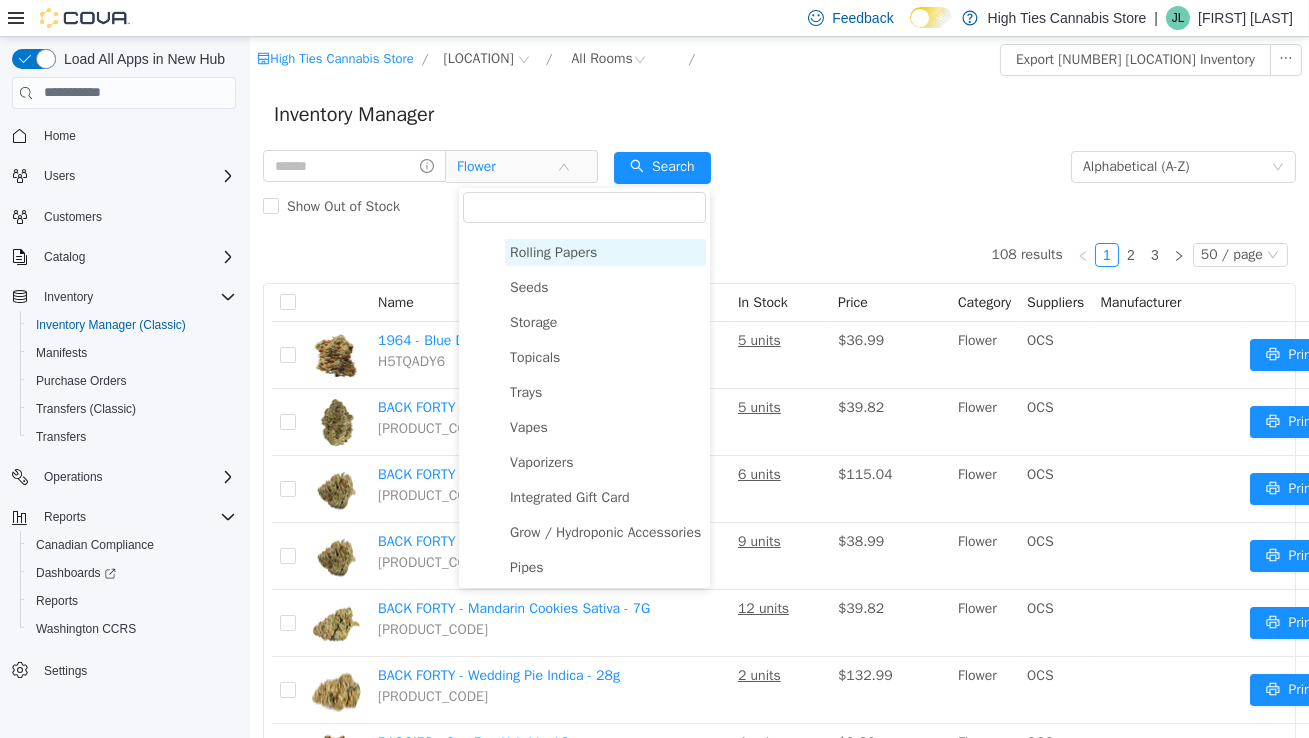click on "Rolling Papers" at bounding box center [604, 251] 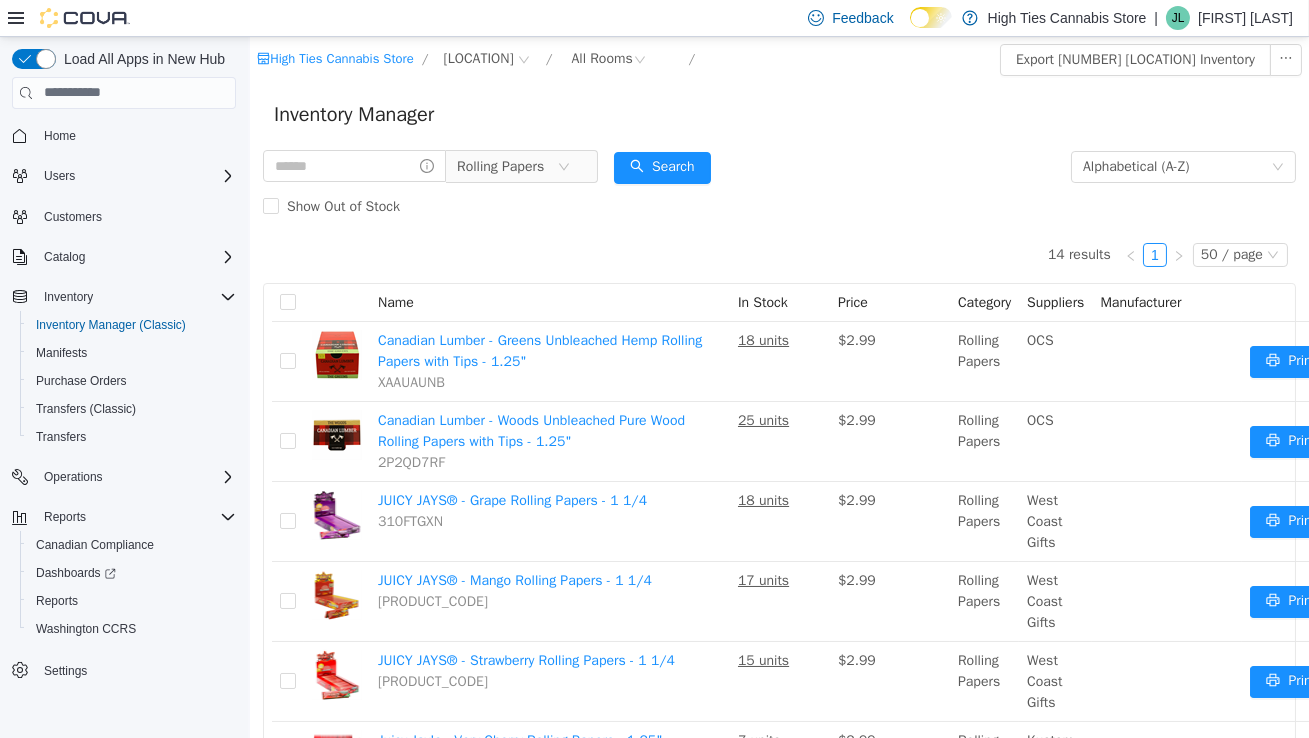 click on "Inventory Manager" at bounding box center [778, 114] 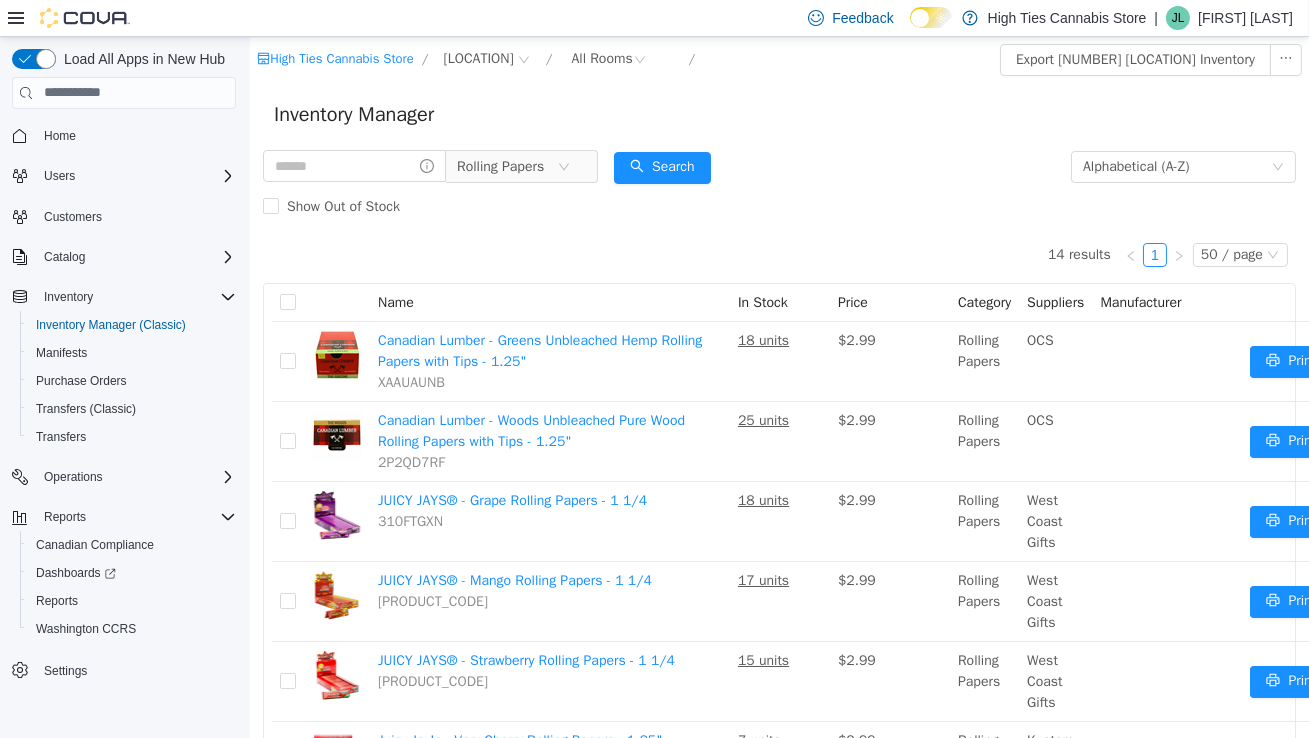 click on "Inventory Manager" at bounding box center [778, 114] 